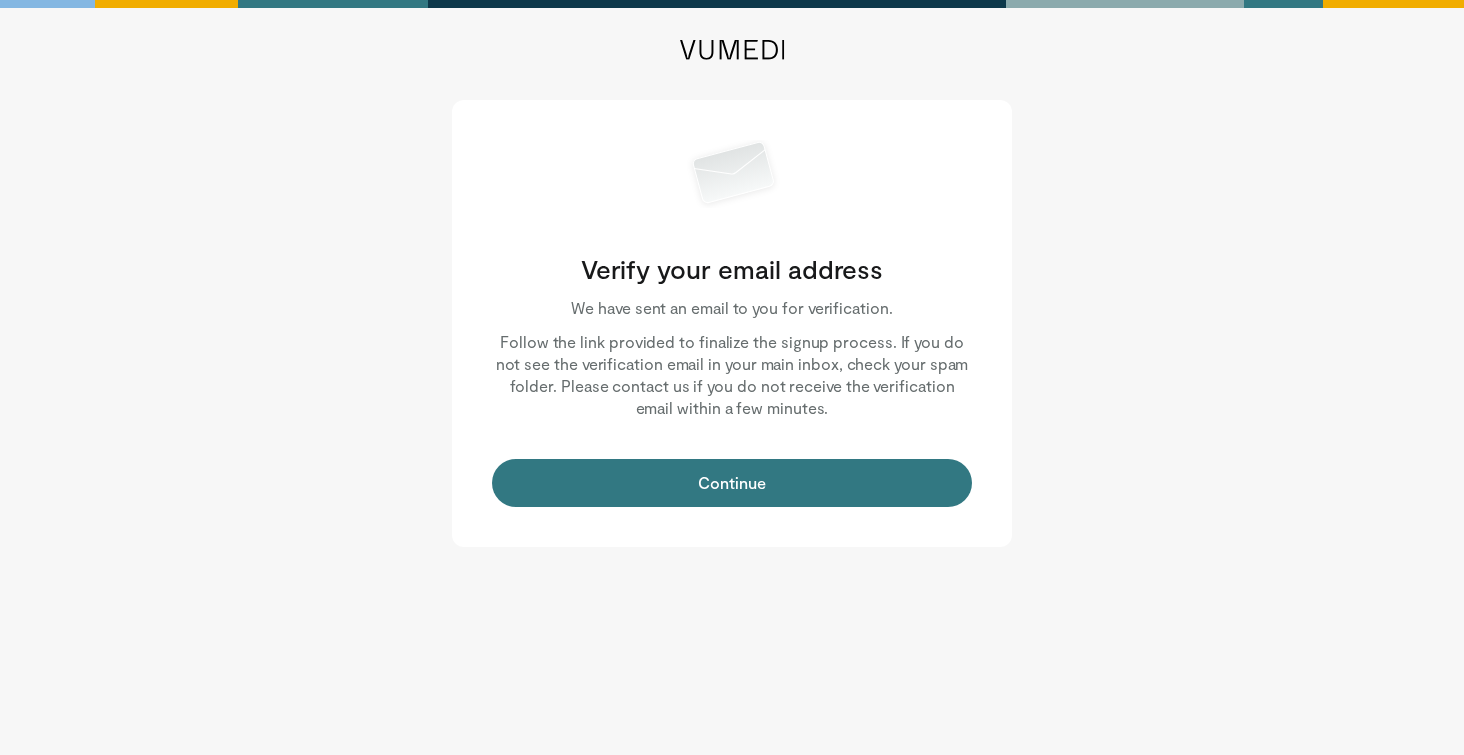 scroll, scrollTop: 0, scrollLeft: 0, axis: both 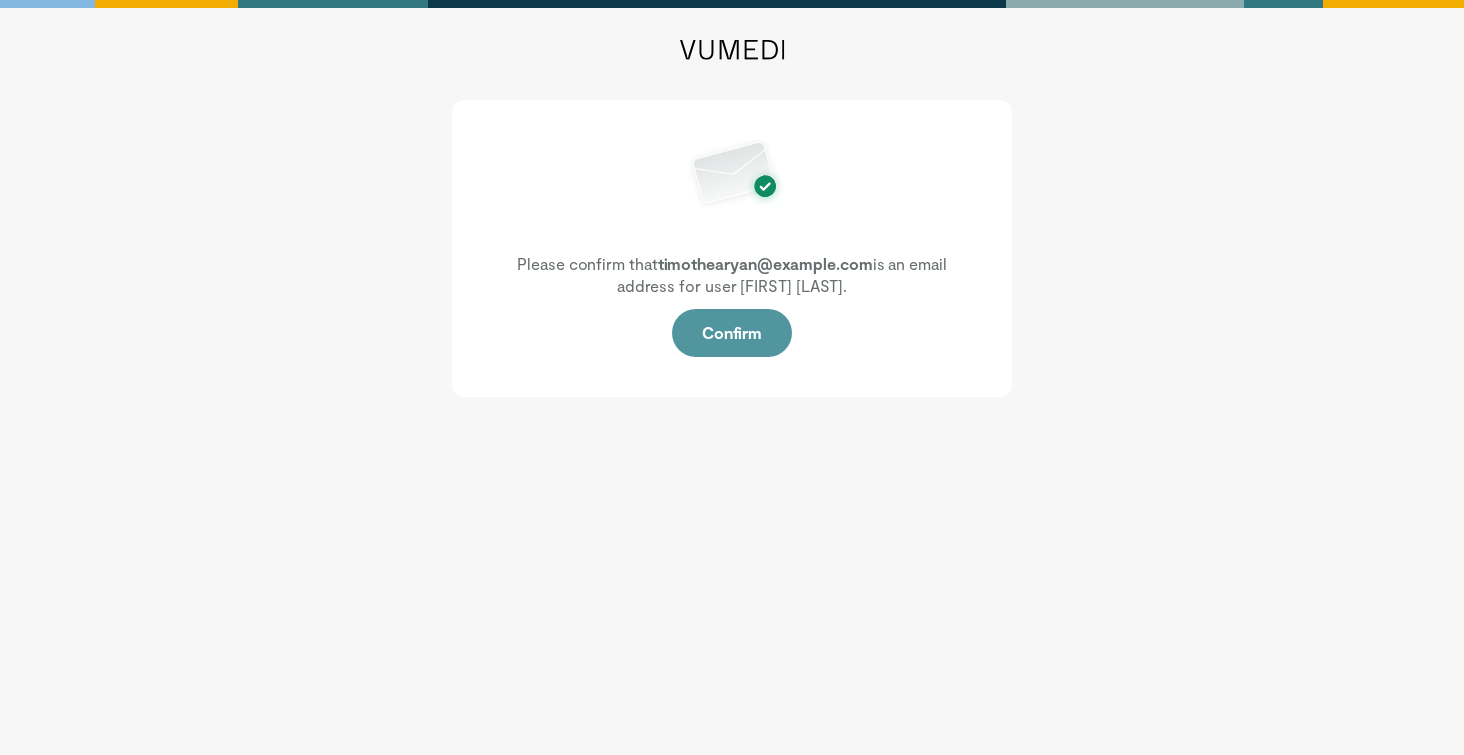 click on "Confirm" at bounding box center [732, 333] 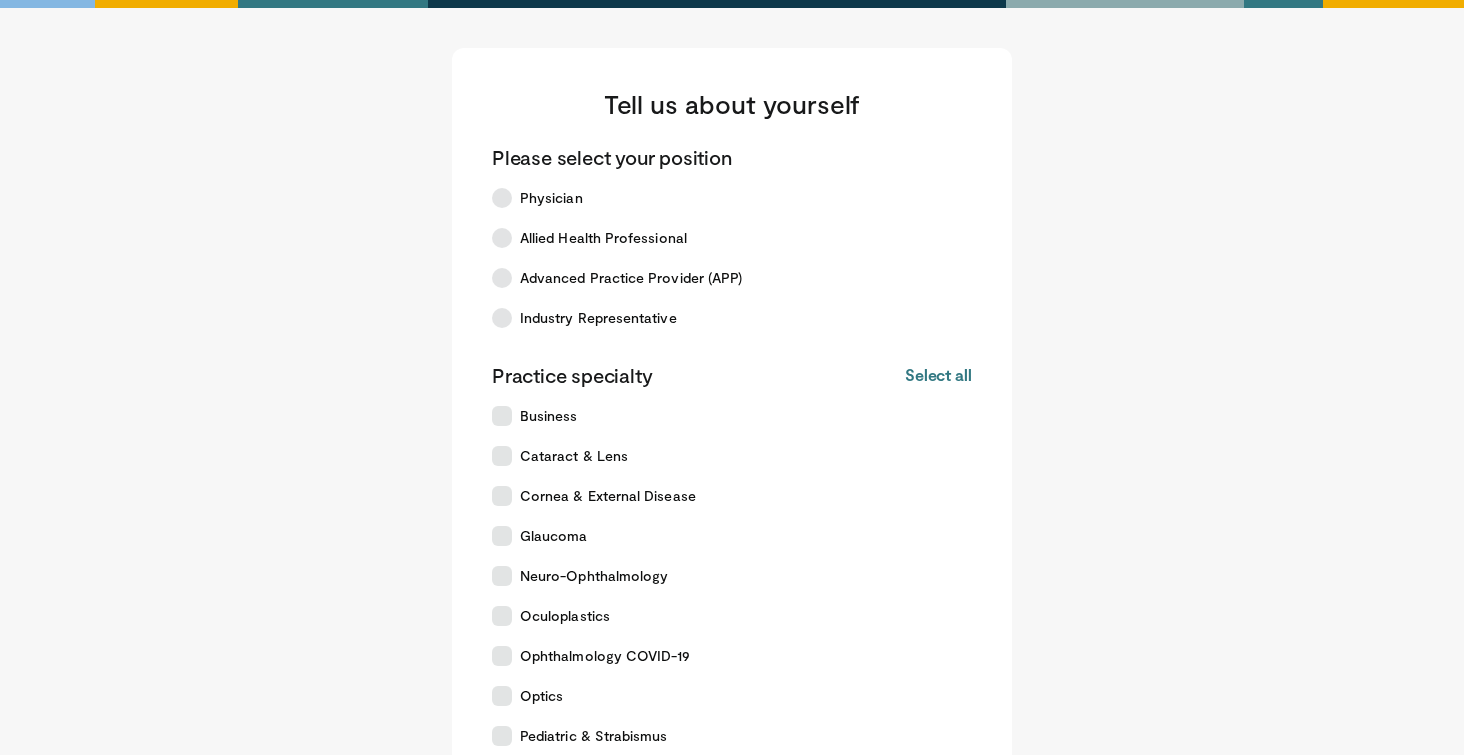 scroll, scrollTop: 0, scrollLeft: 0, axis: both 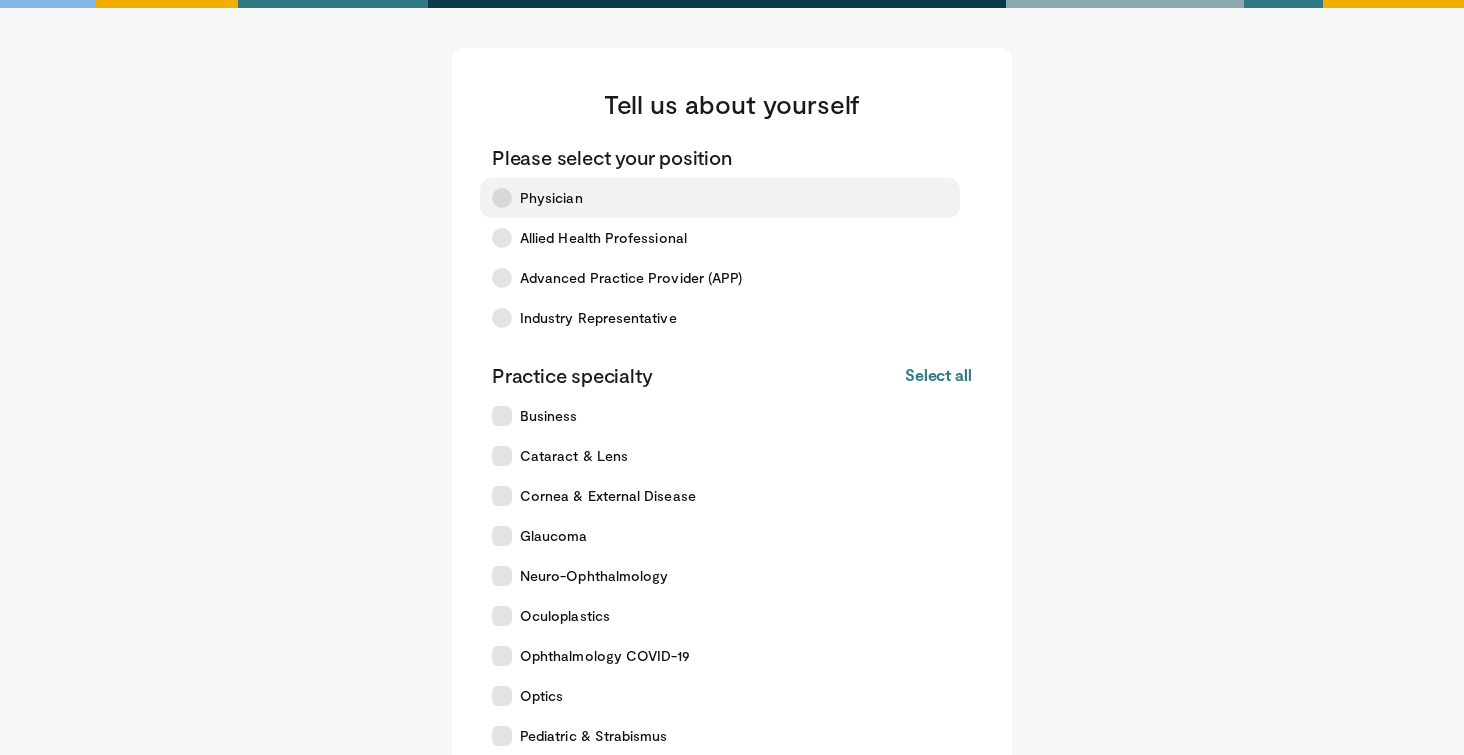 click on "Physician" at bounding box center [551, 198] 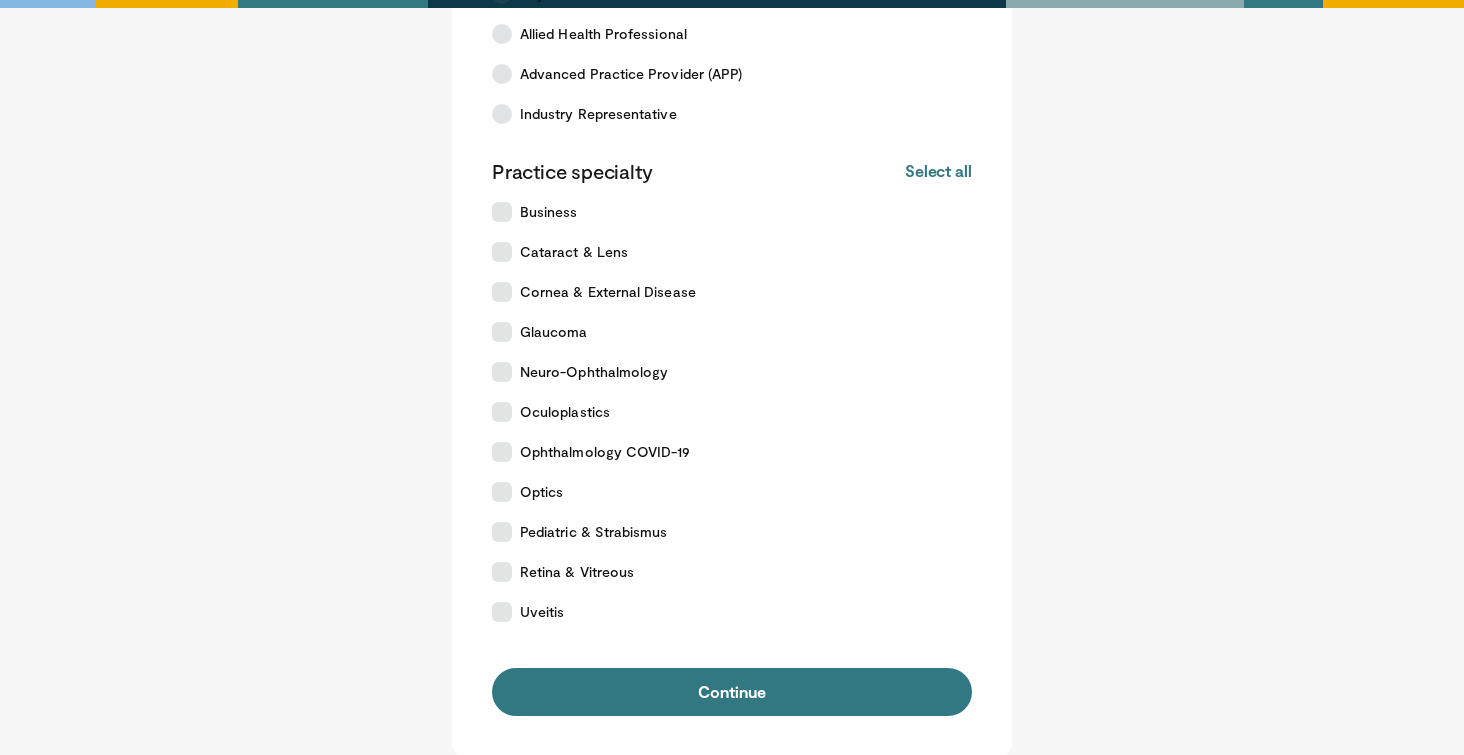 scroll, scrollTop: 208, scrollLeft: 0, axis: vertical 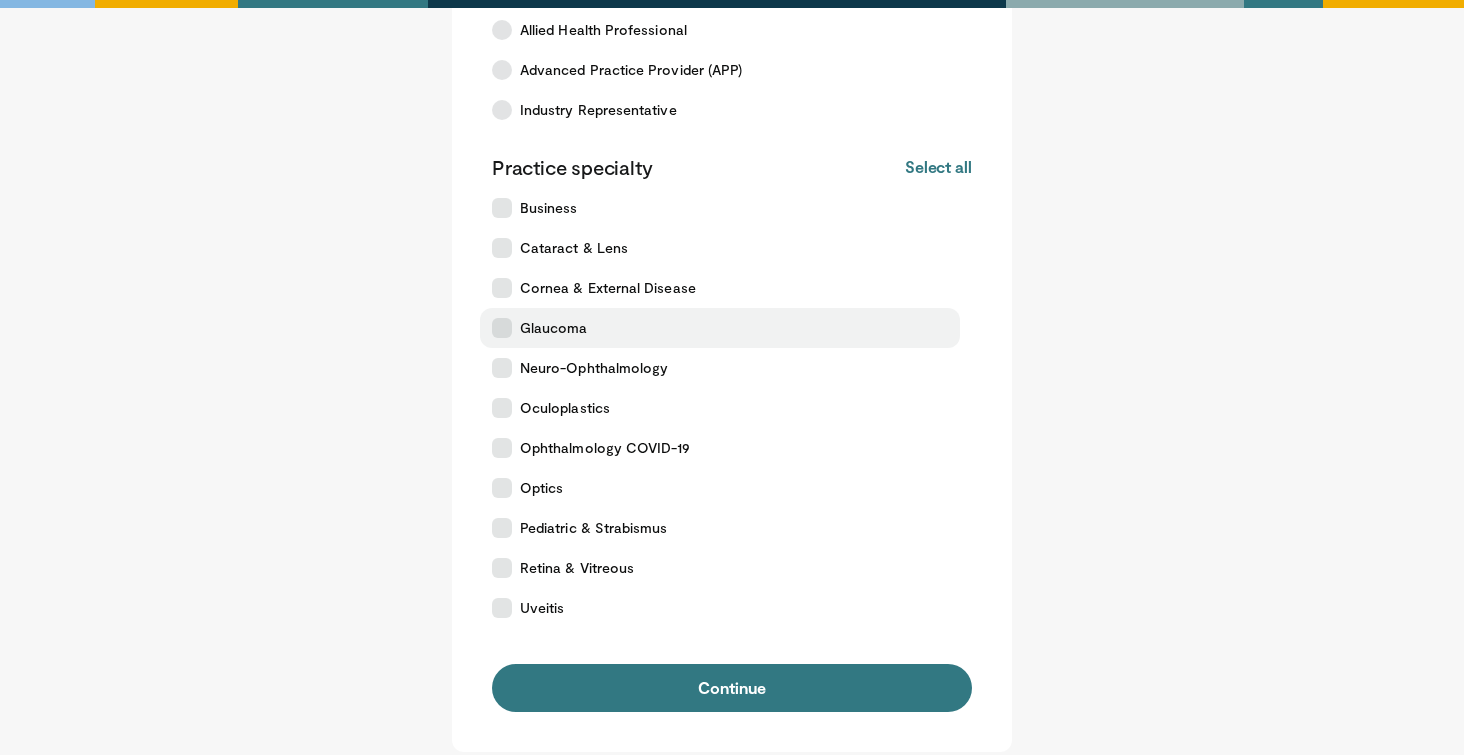 click at bounding box center [502, 328] 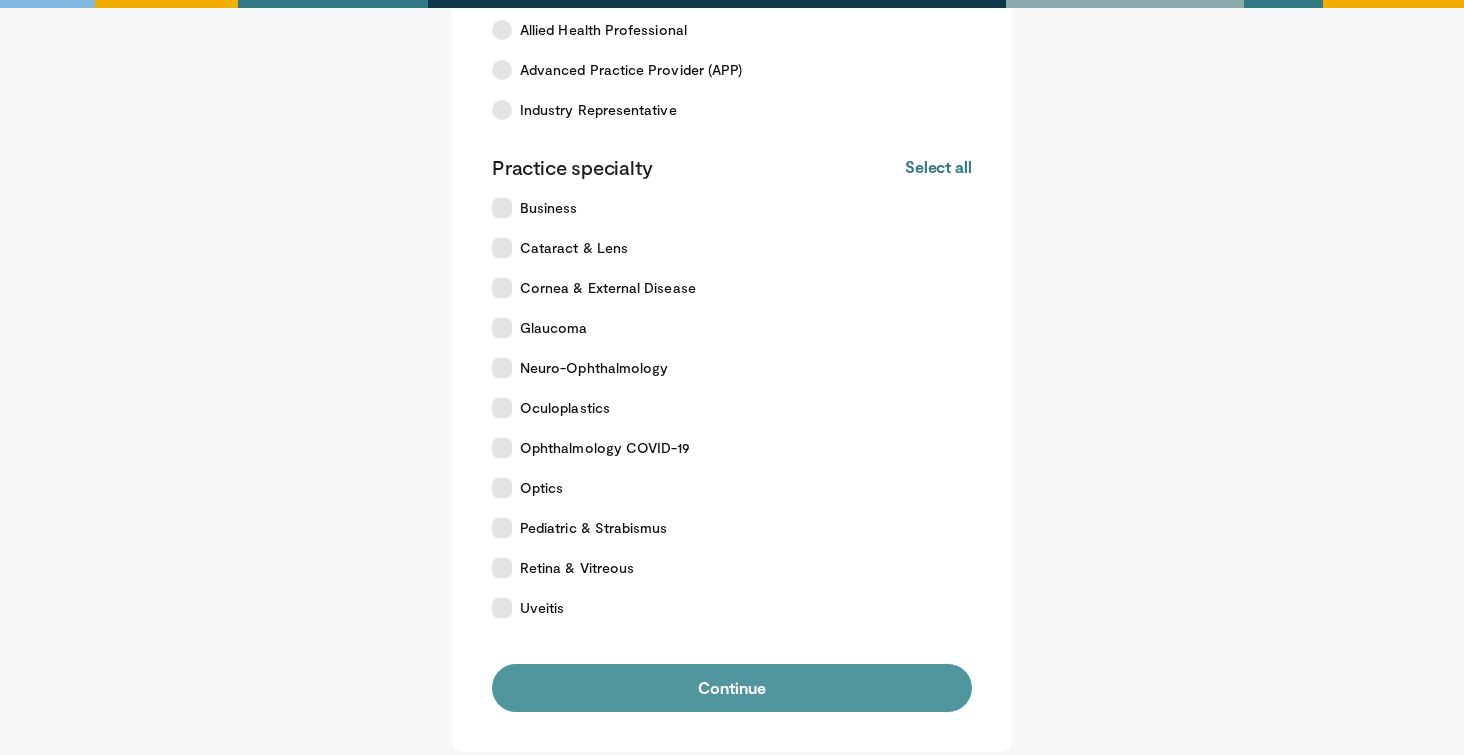 click on "Continue" at bounding box center [732, 688] 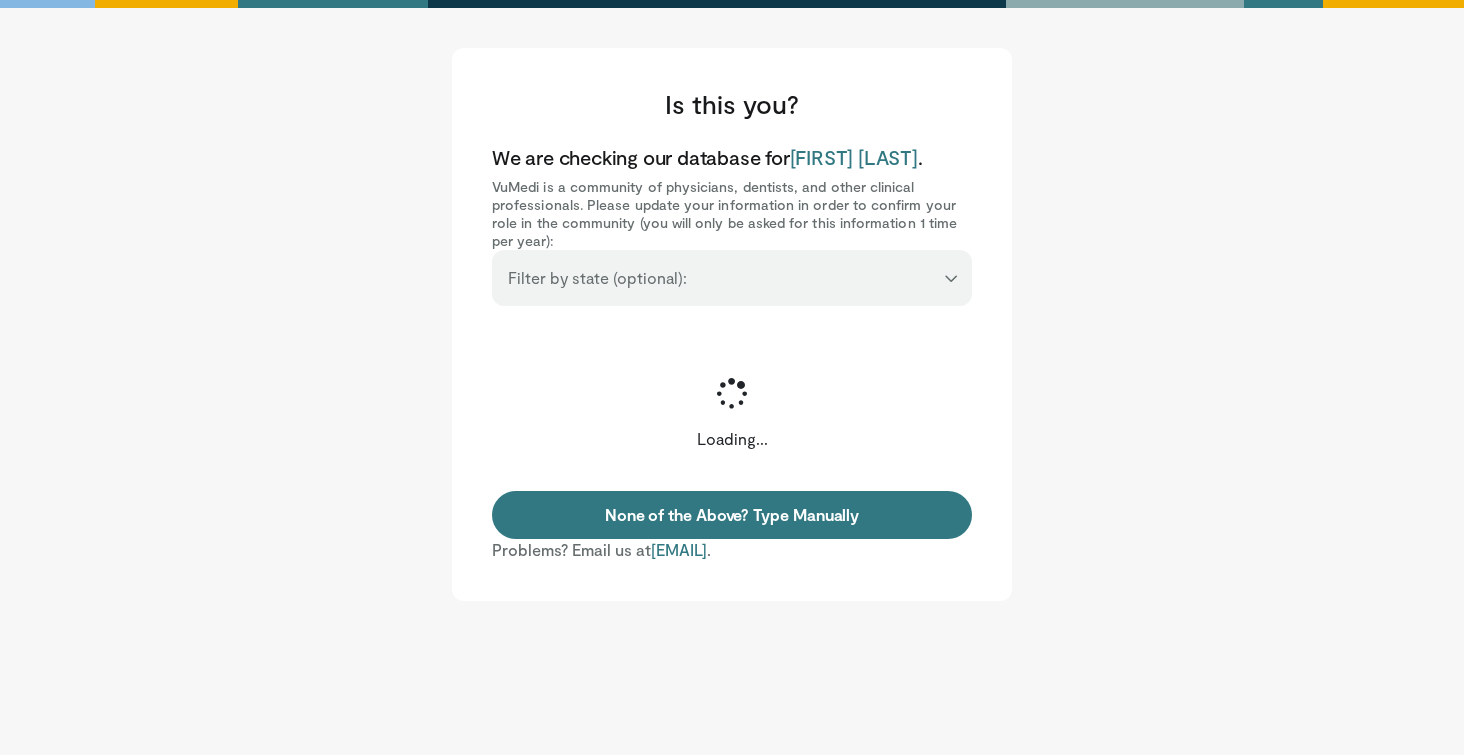 scroll, scrollTop: 0, scrollLeft: 0, axis: both 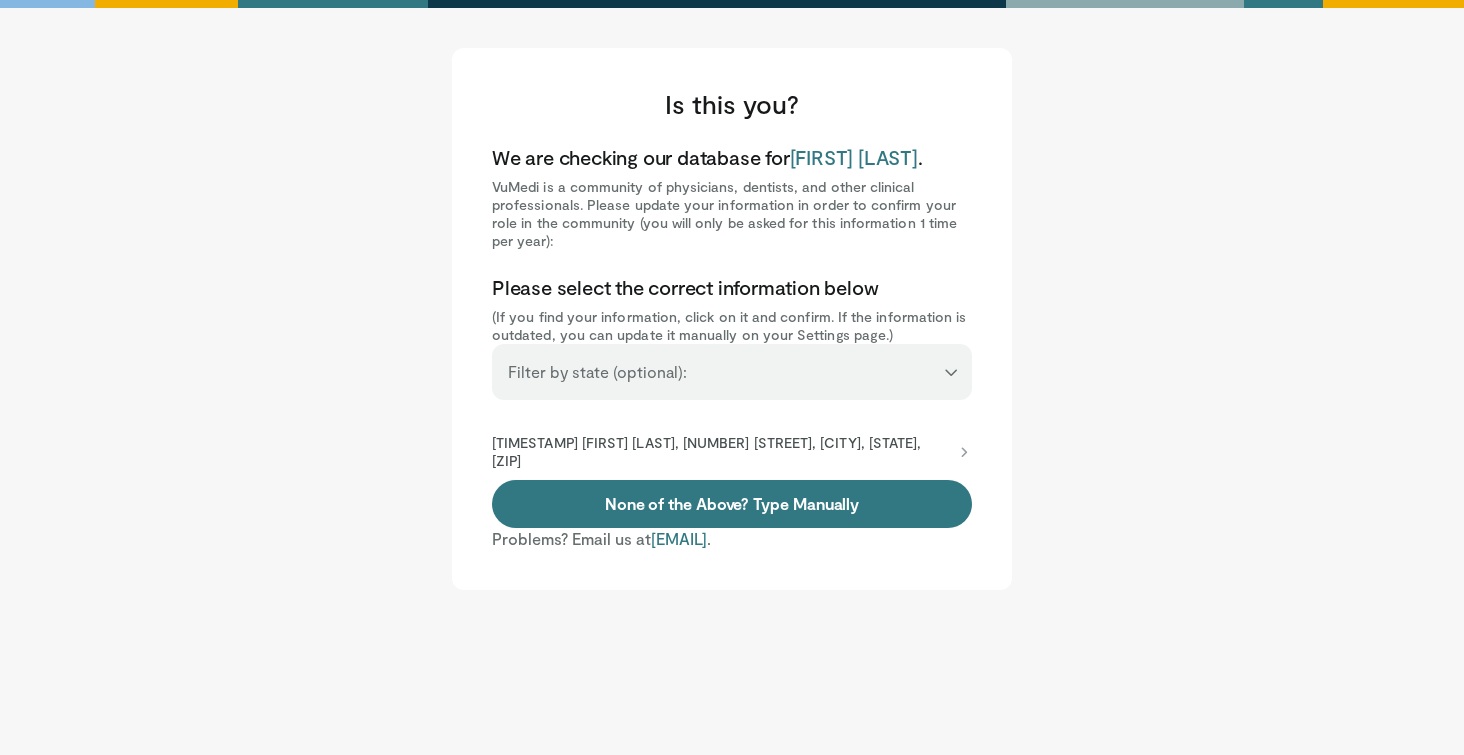 click on "**********" at bounding box center (732, 363) 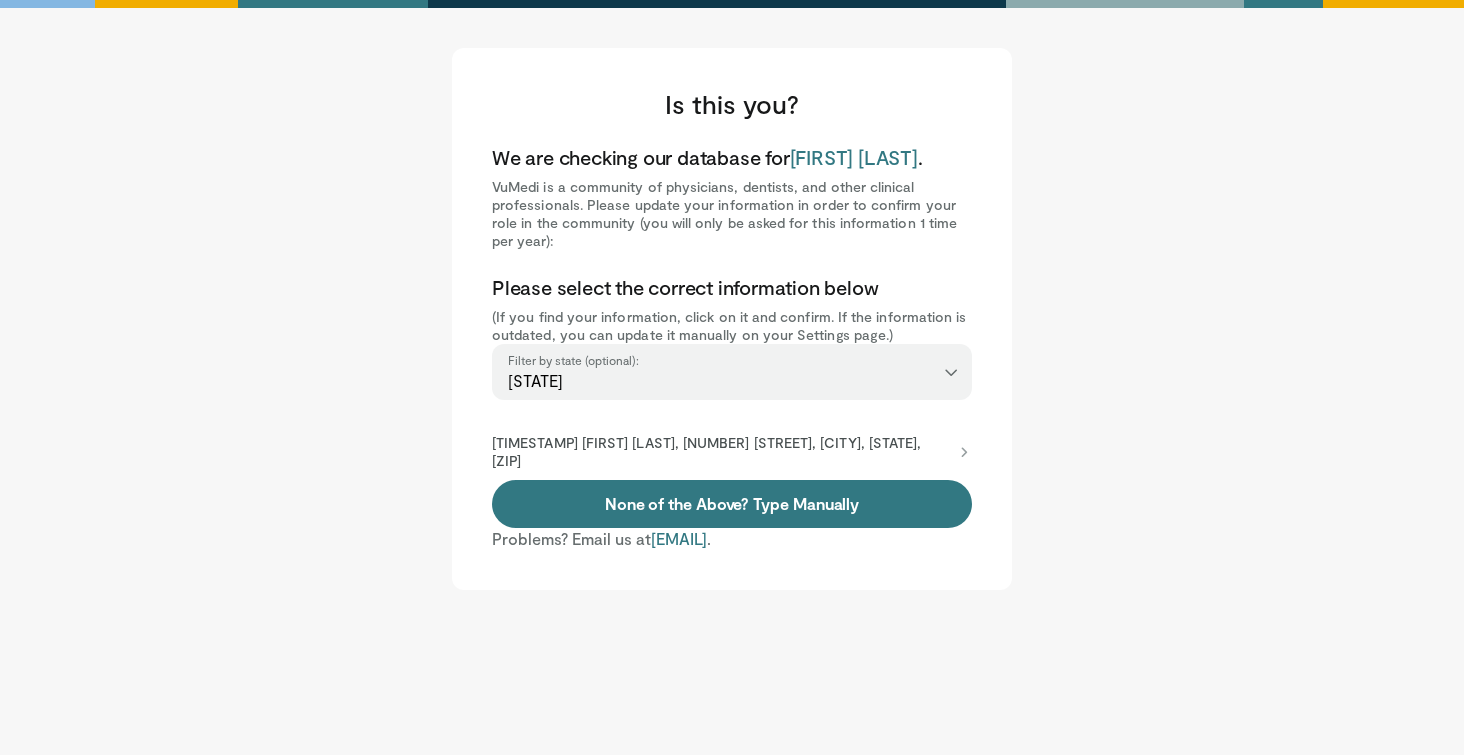 click on "[TIMESTAMP] [FIRST] [LAST], [NUMBER] [STREET], [CITY], [STATE], [ZIP]" at bounding box center [722, 452] 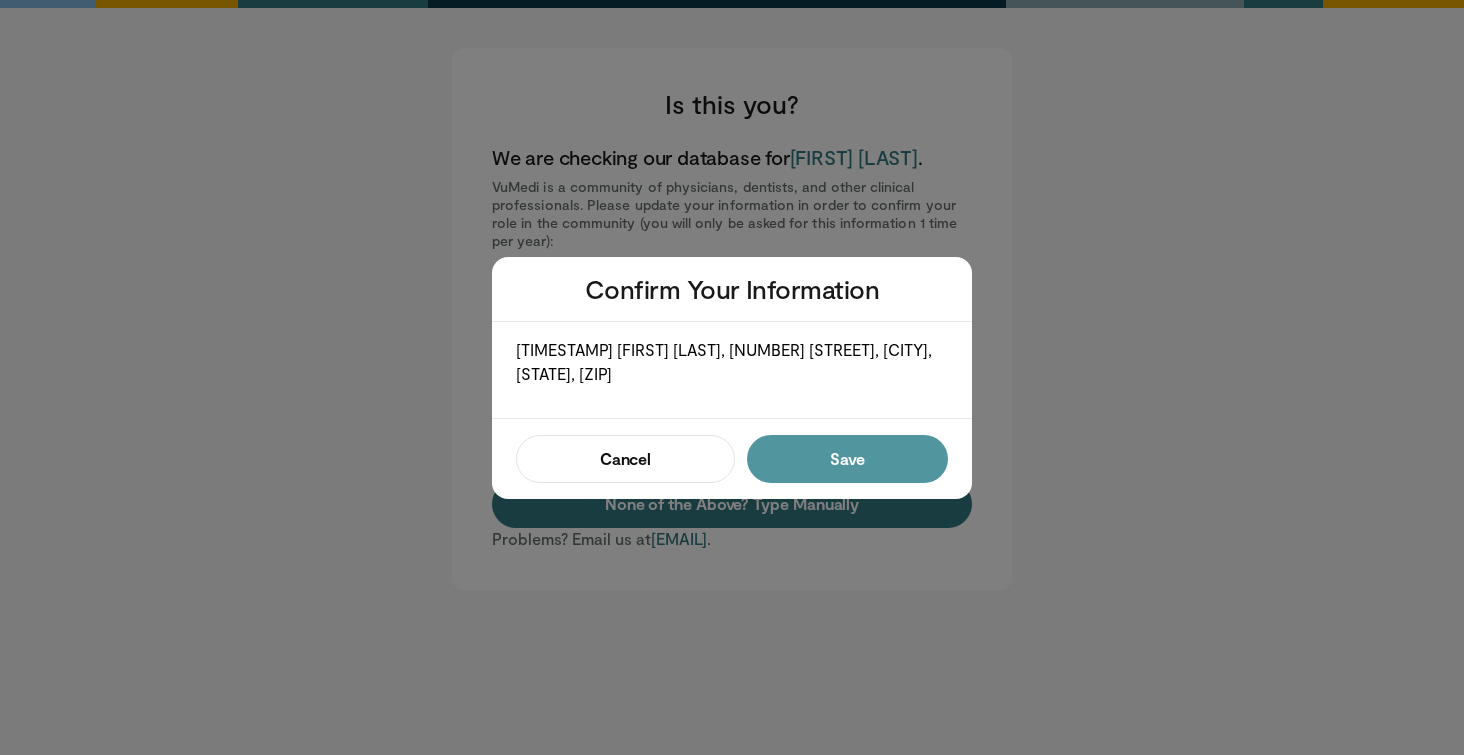 click on "Save" at bounding box center (847, 459) 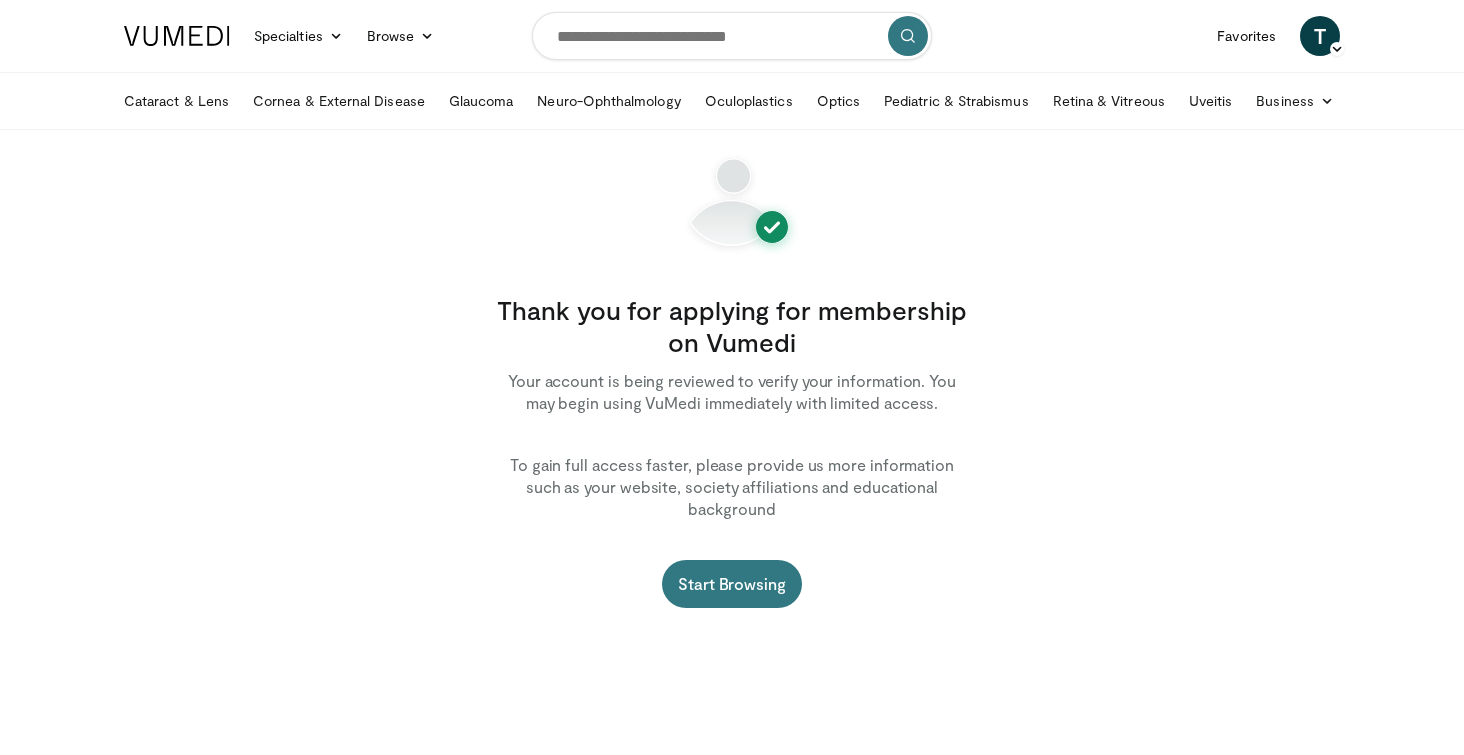 scroll, scrollTop: 0, scrollLeft: 0, axis: both 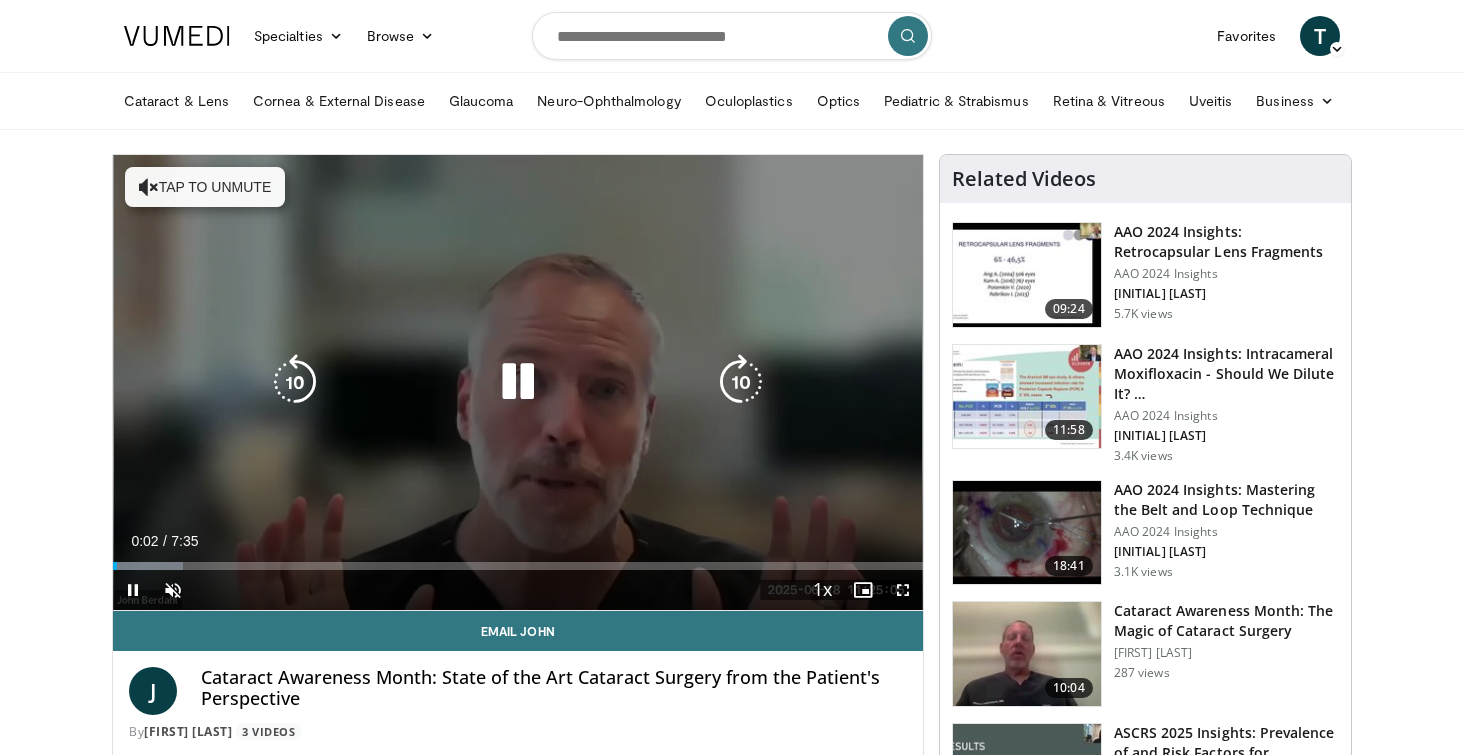 click on "Tap to unmute" at bounding box center (205, 187) 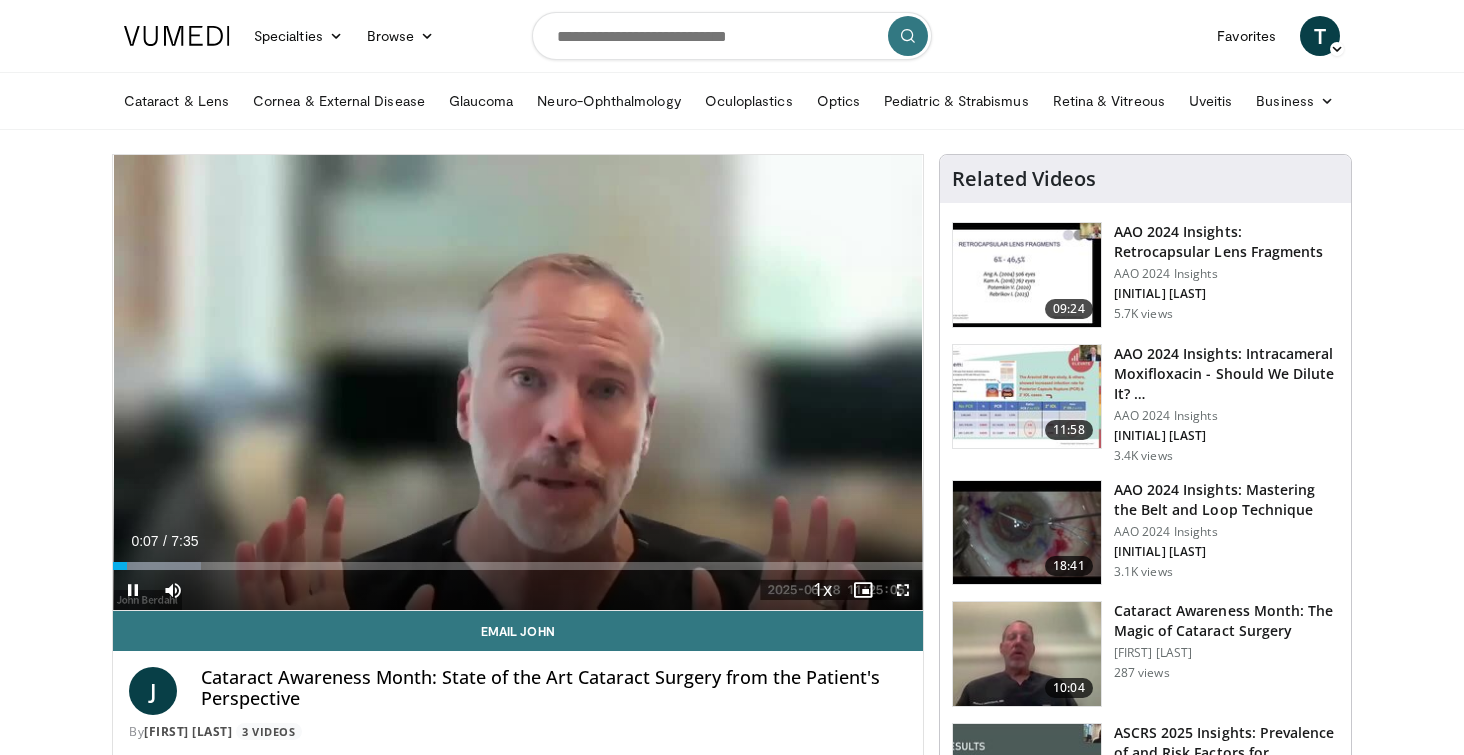 click at bounding box center (903, 590) 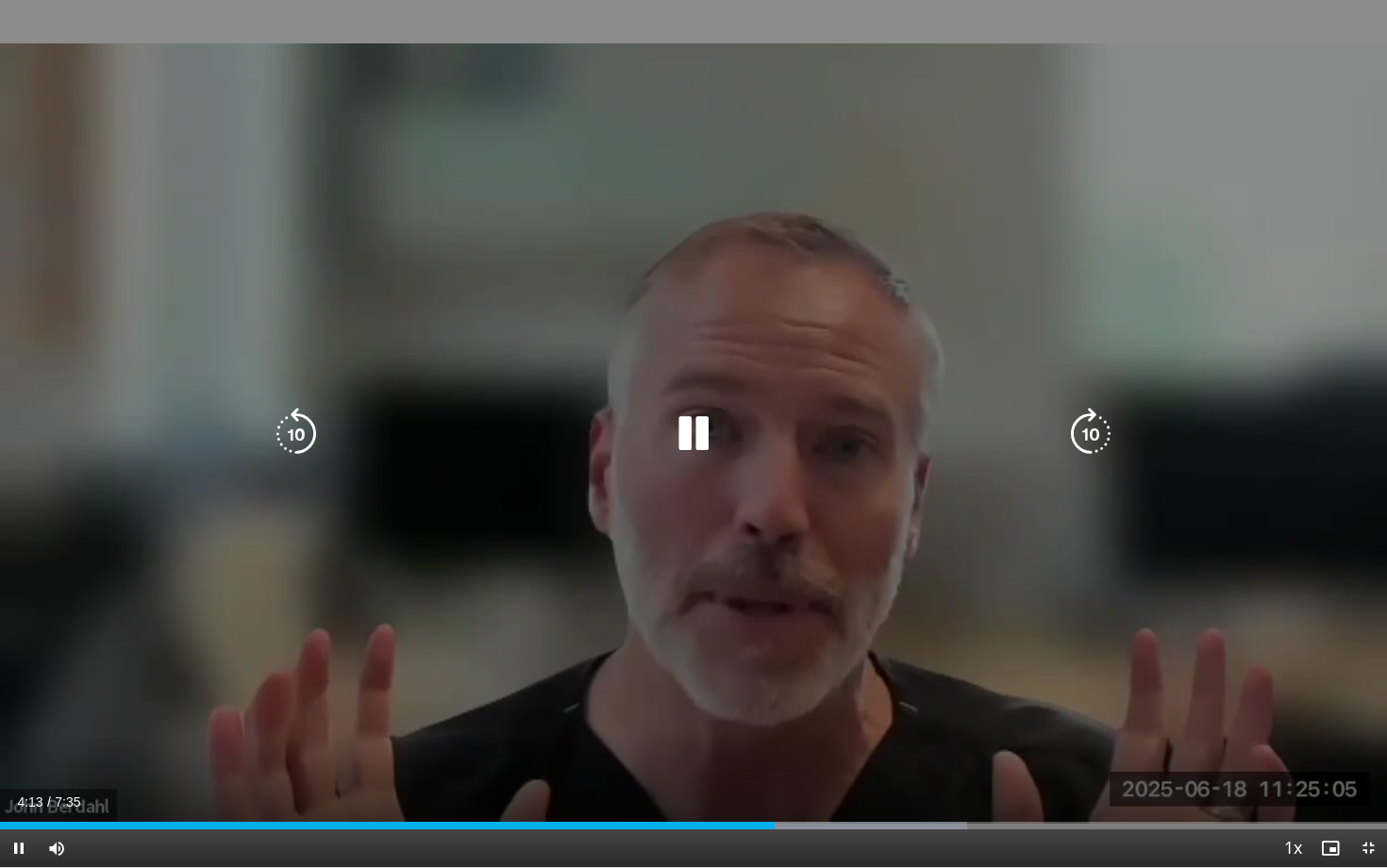 click at bounding box center (694, 434) 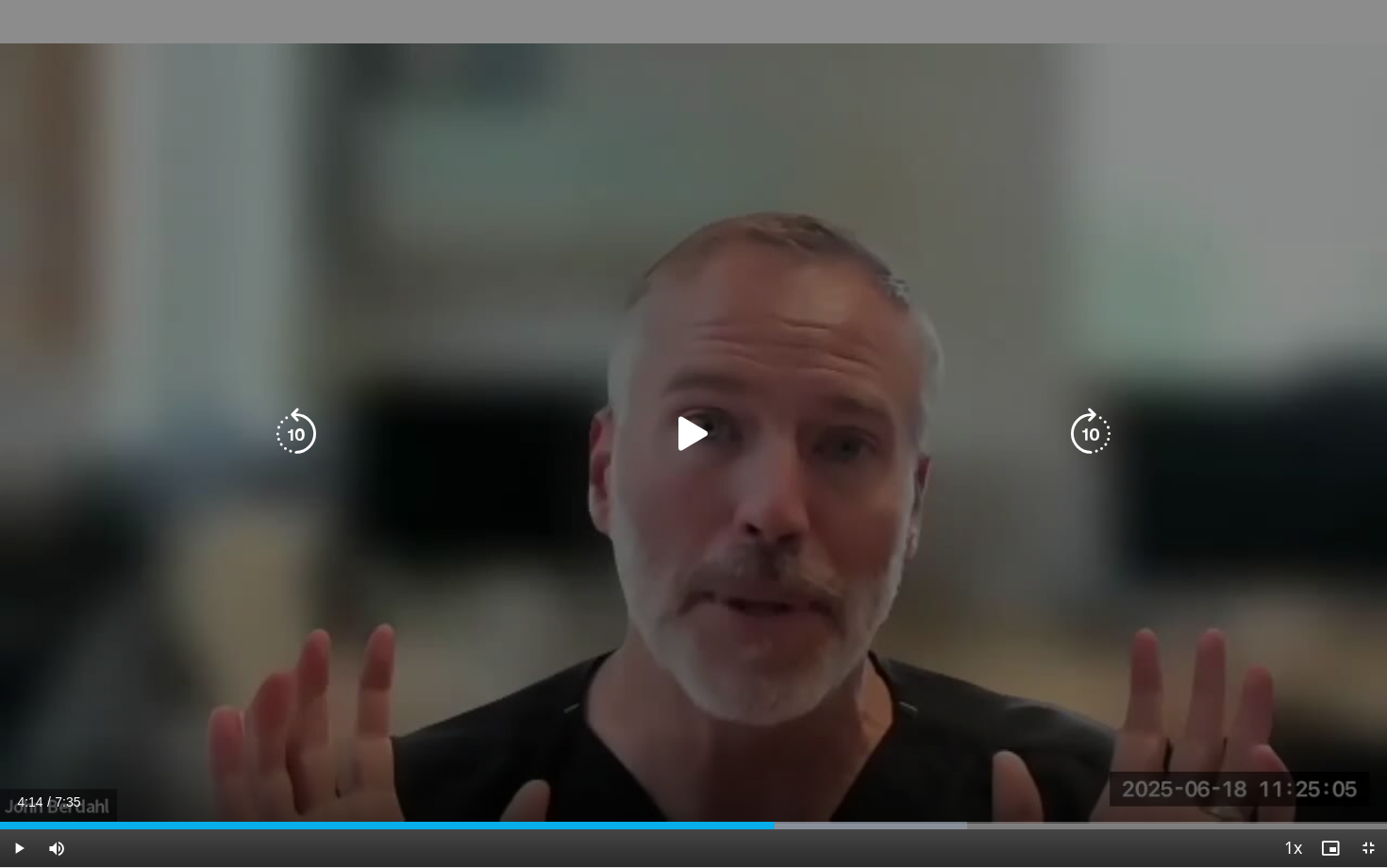 click at bounding box center [694, 434] 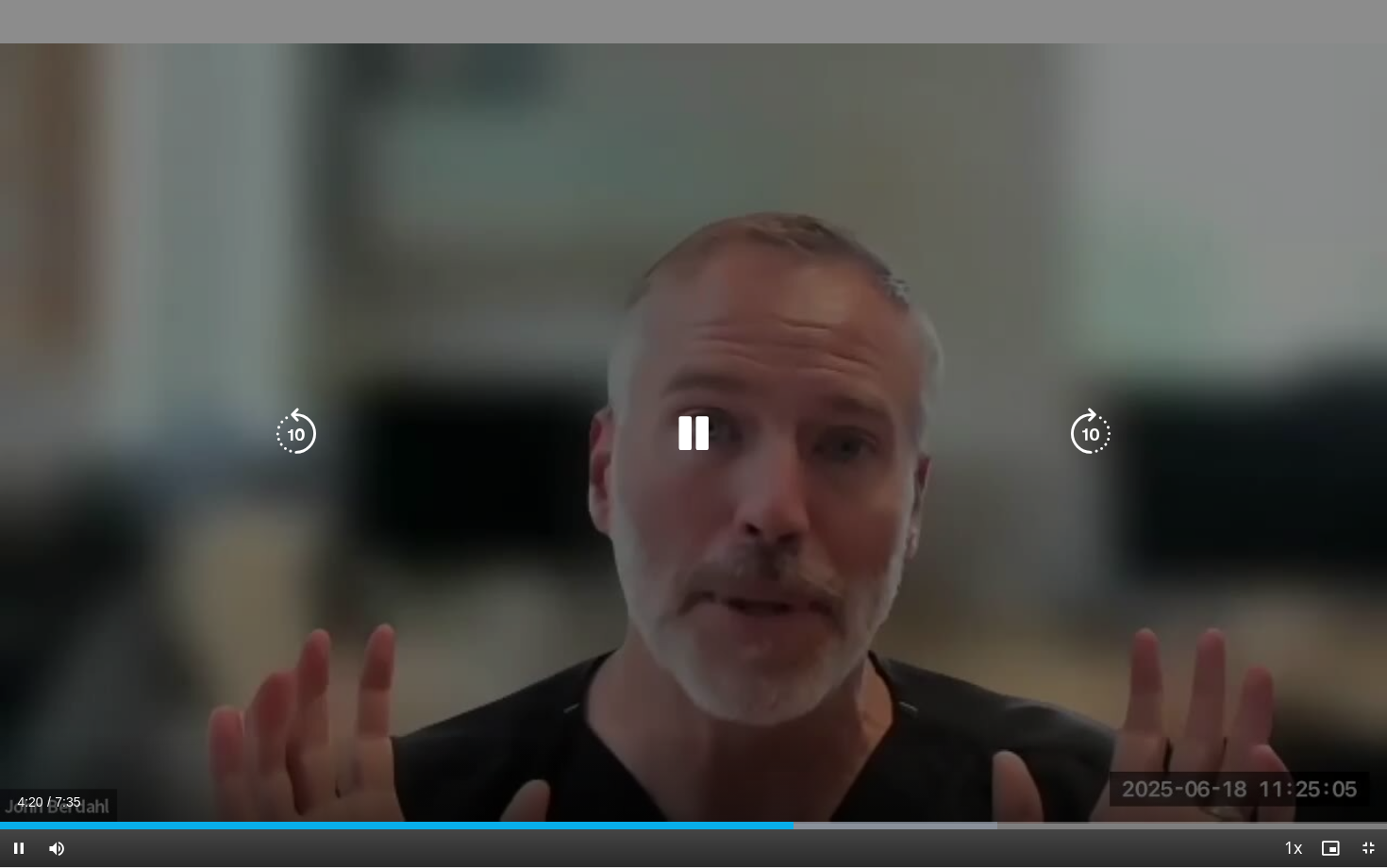 click at bounding box center (694, 434) 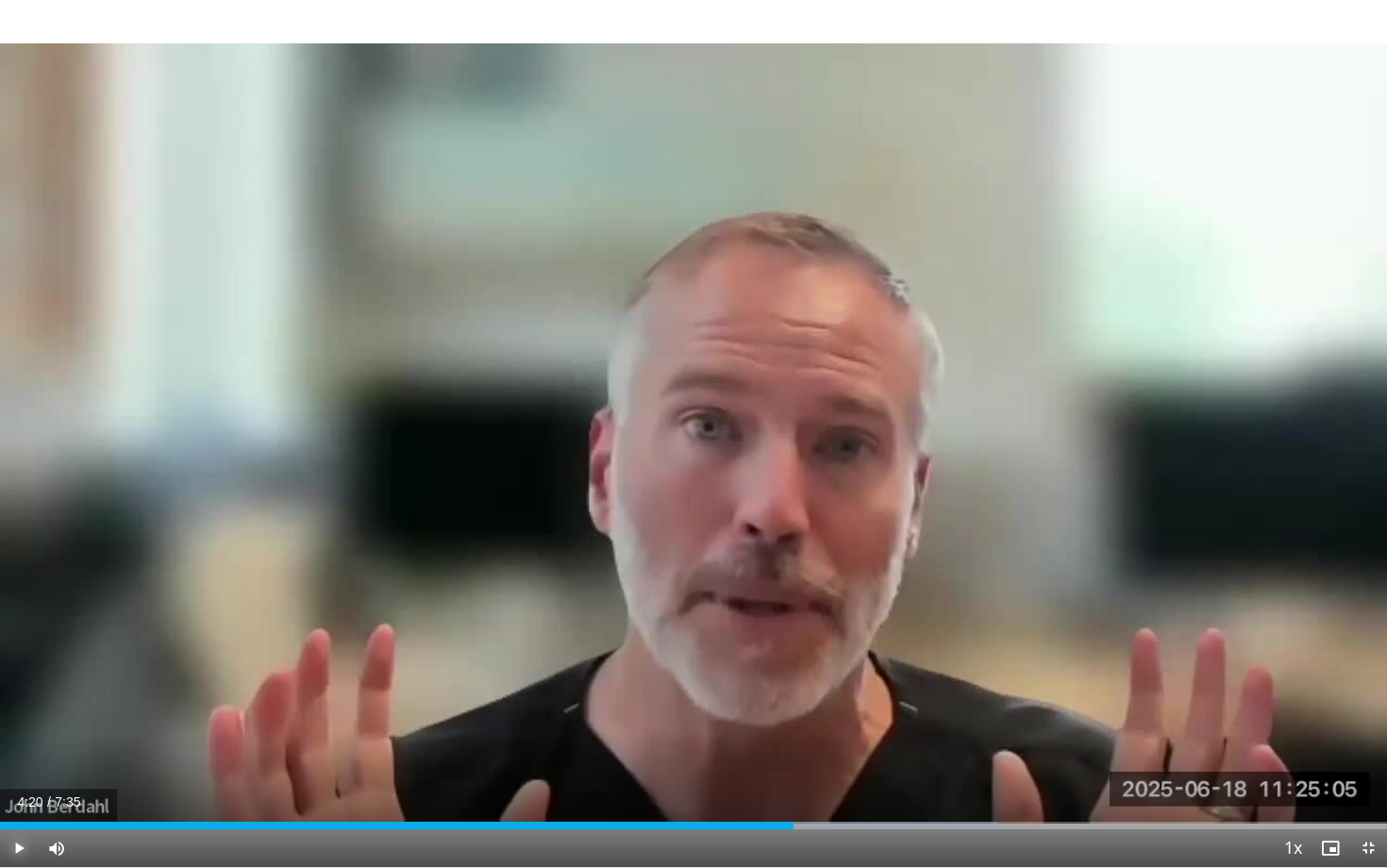 click at bounding box center (19, 848) 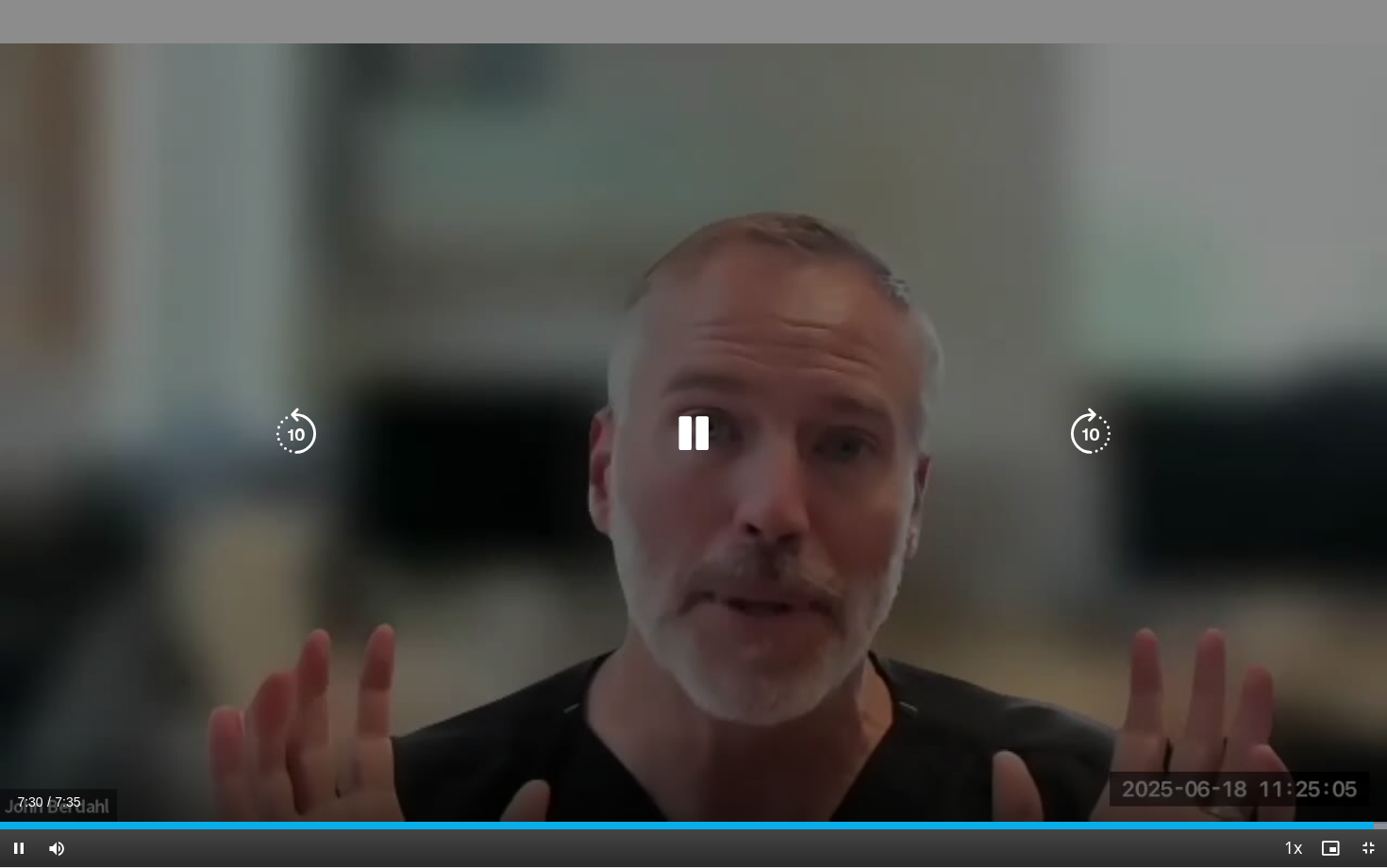 click at bounding box center (694, 434) 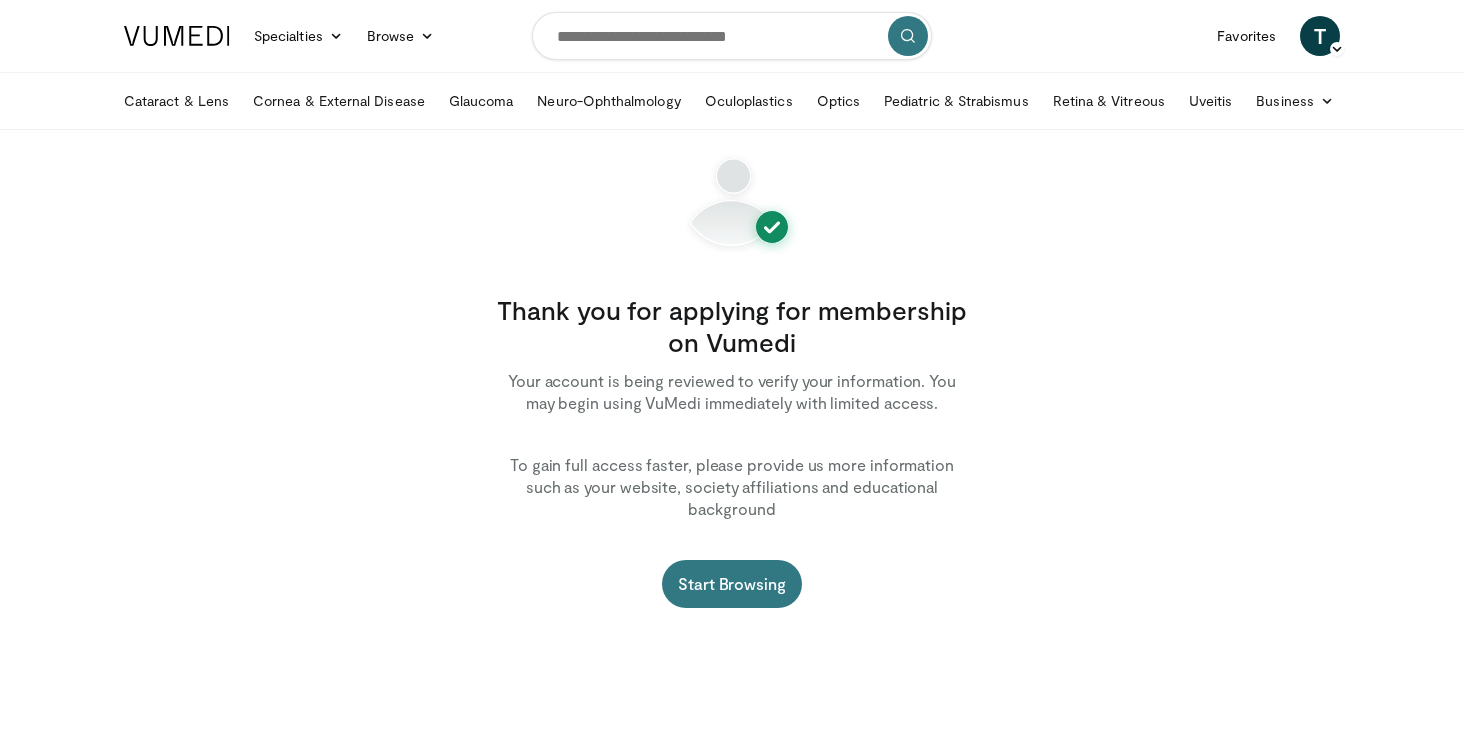 scroll, scrollTop: 0, scrollLeft: 0, axis: both 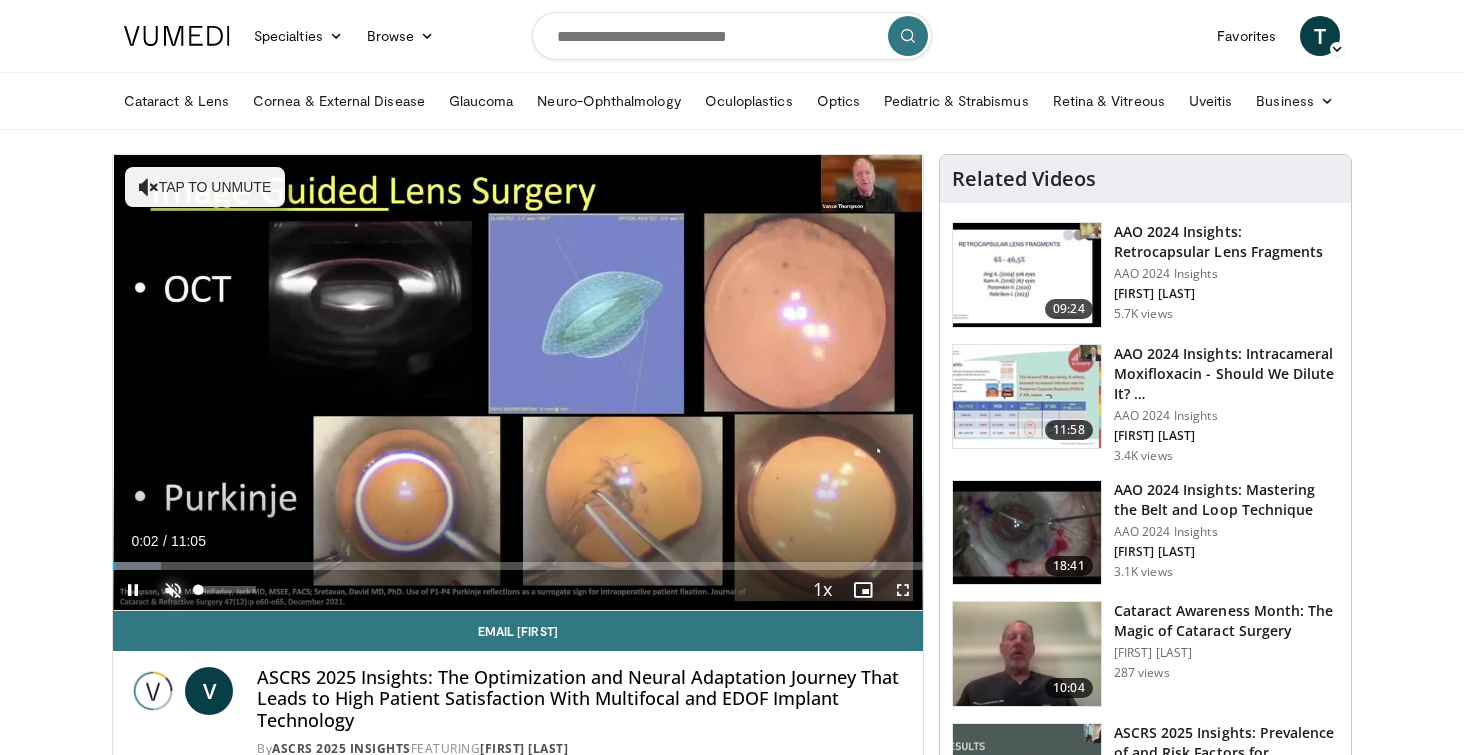 click at bounding box center (173, 590) 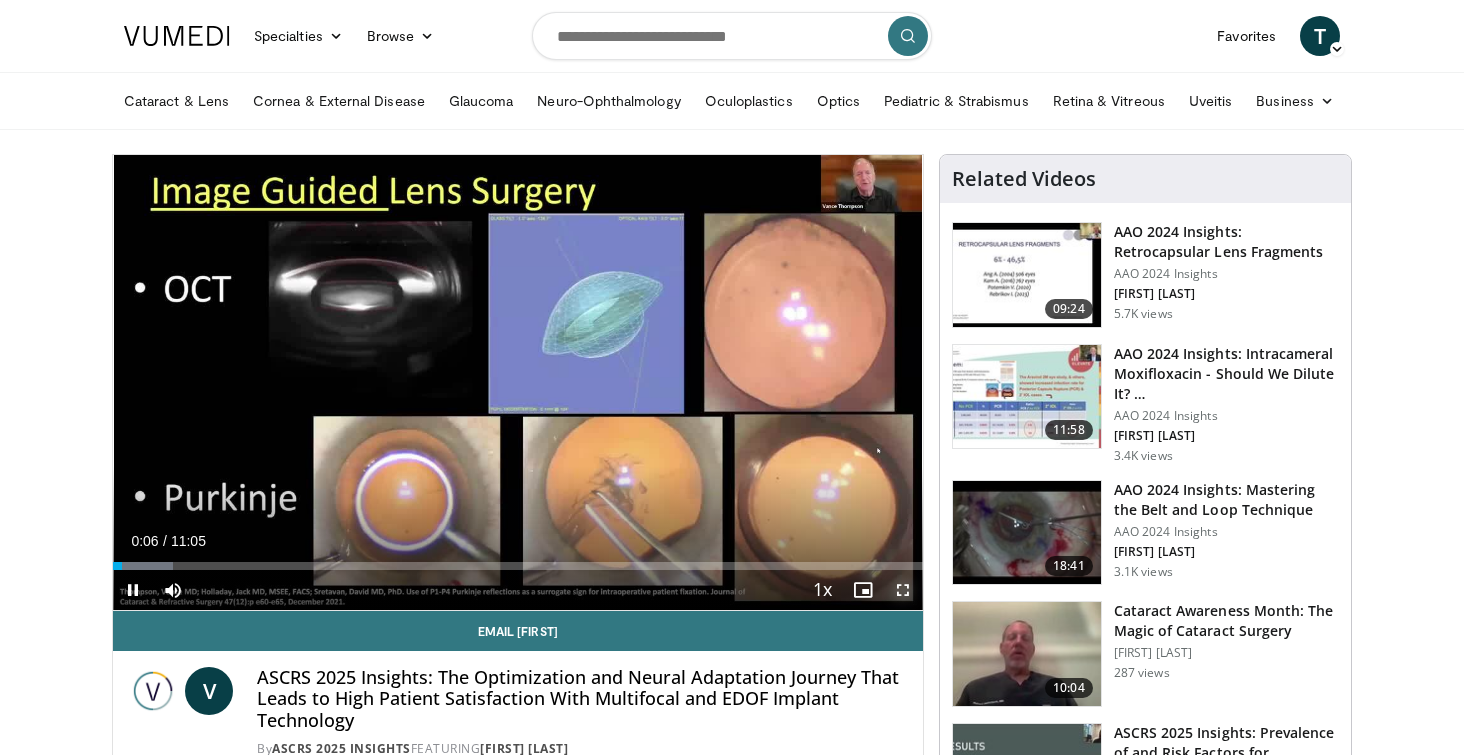 click at bounding box center [903, 590] 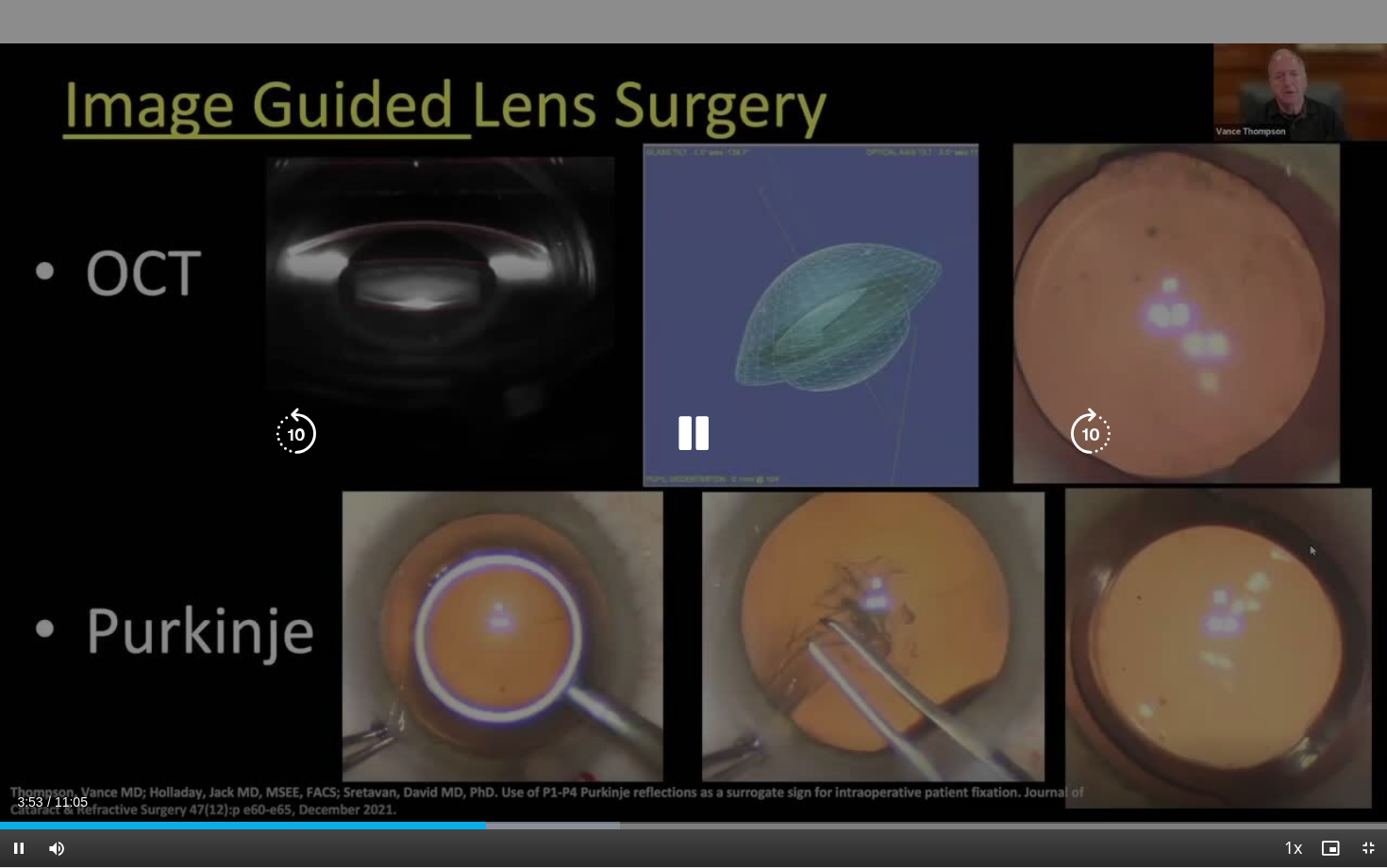 click at bounding box center [296, 434] 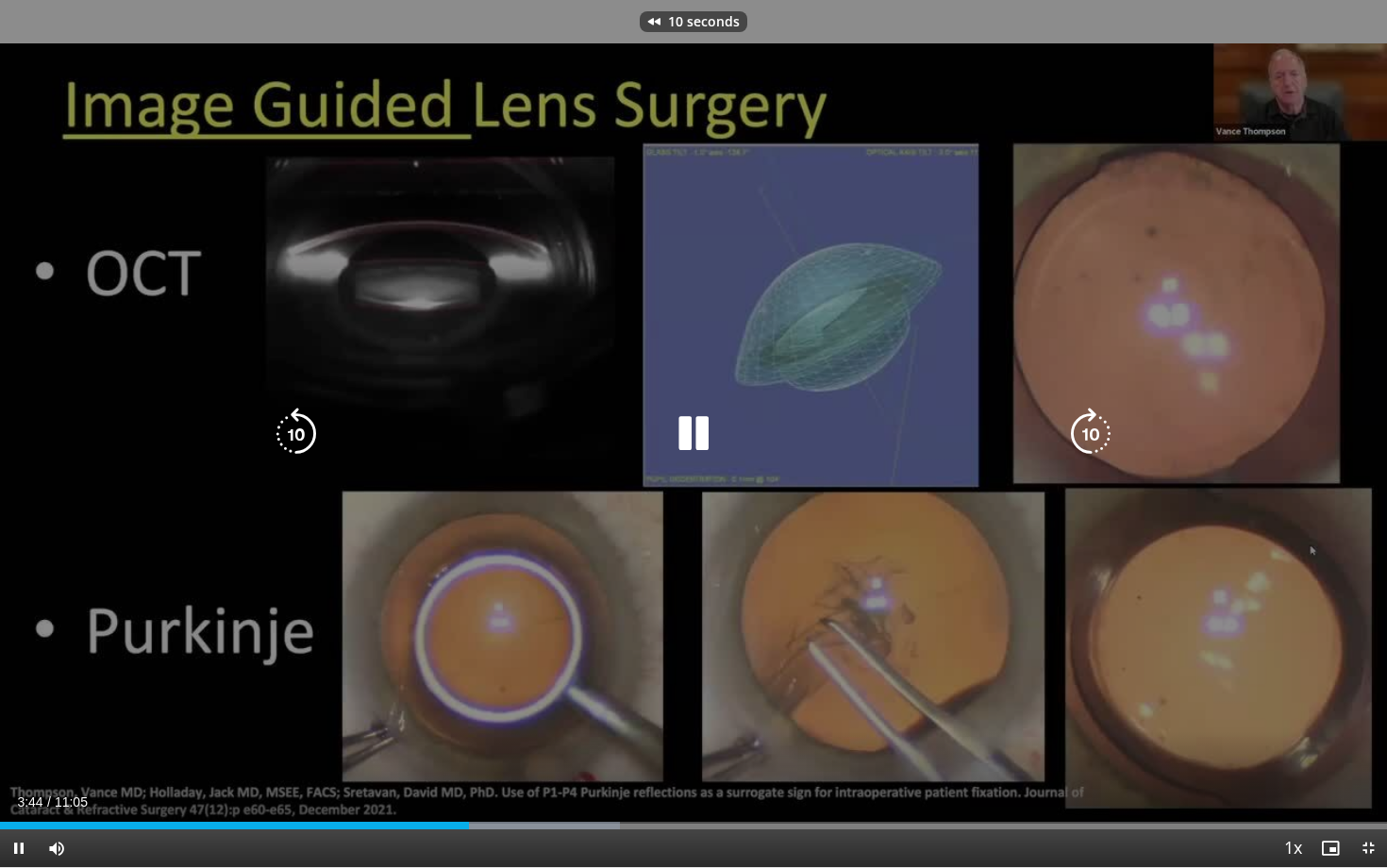 click at bounding box center (296, 434) 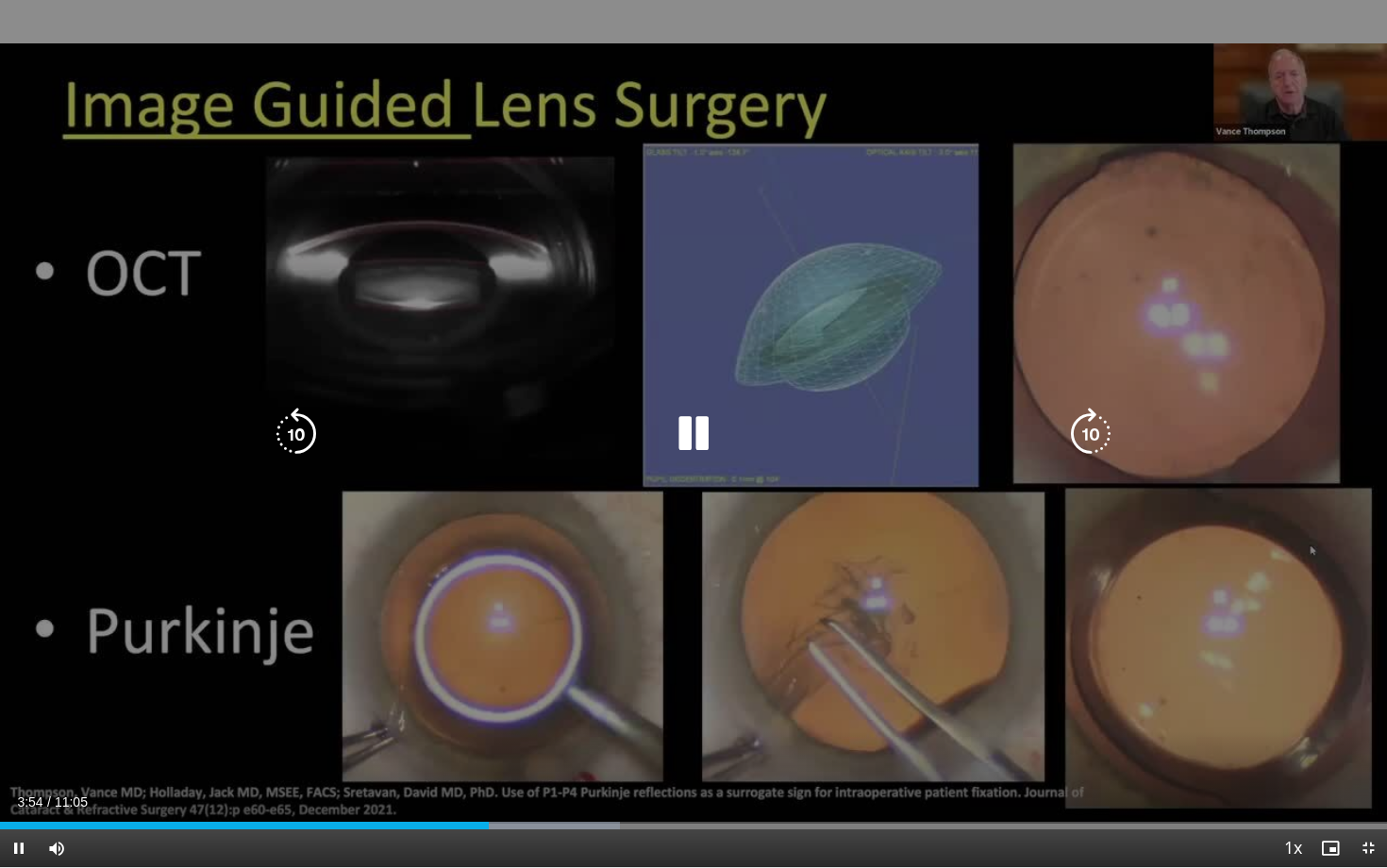click at bounding box center [694, 434] 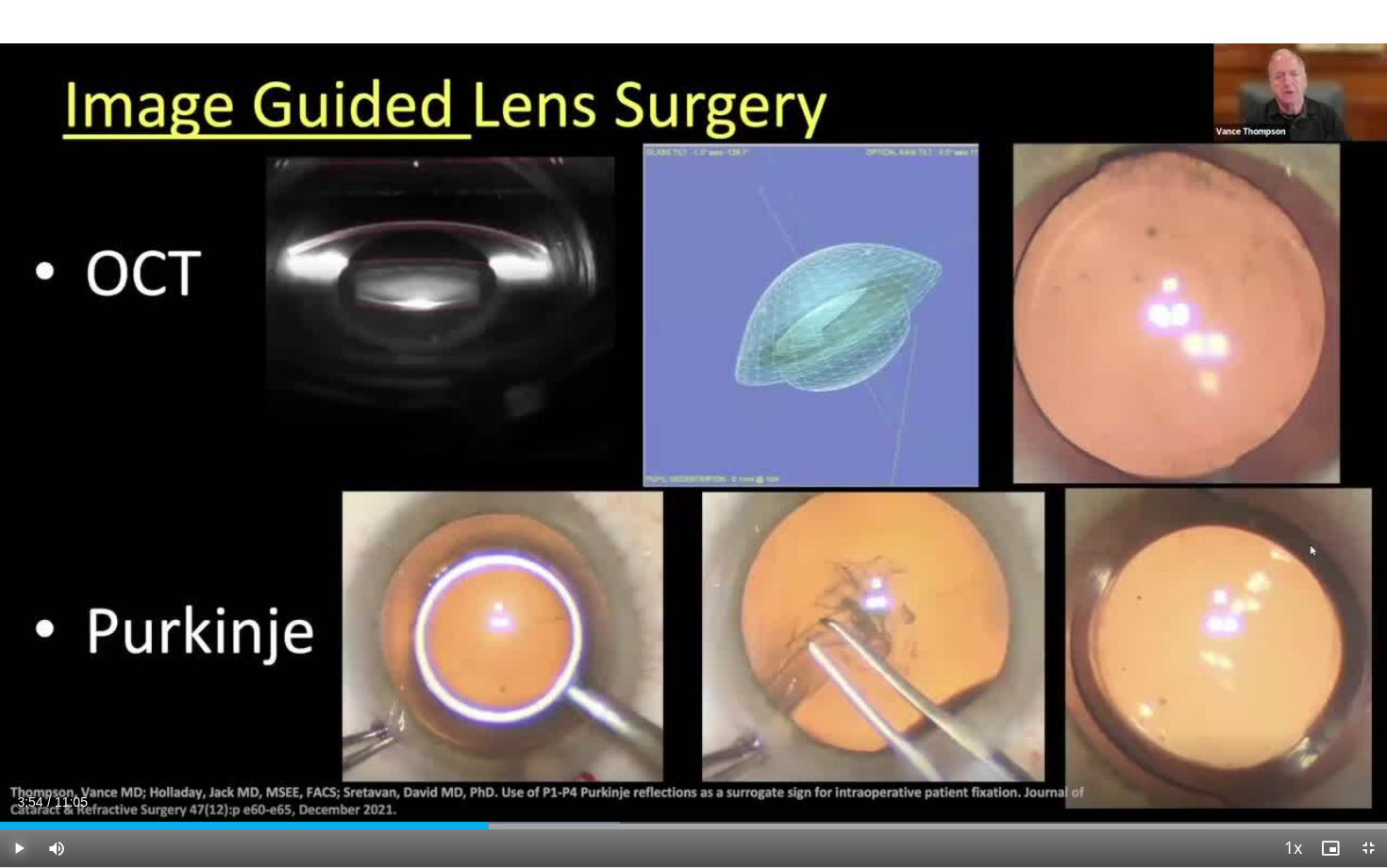click at bounding box center [19, 848] 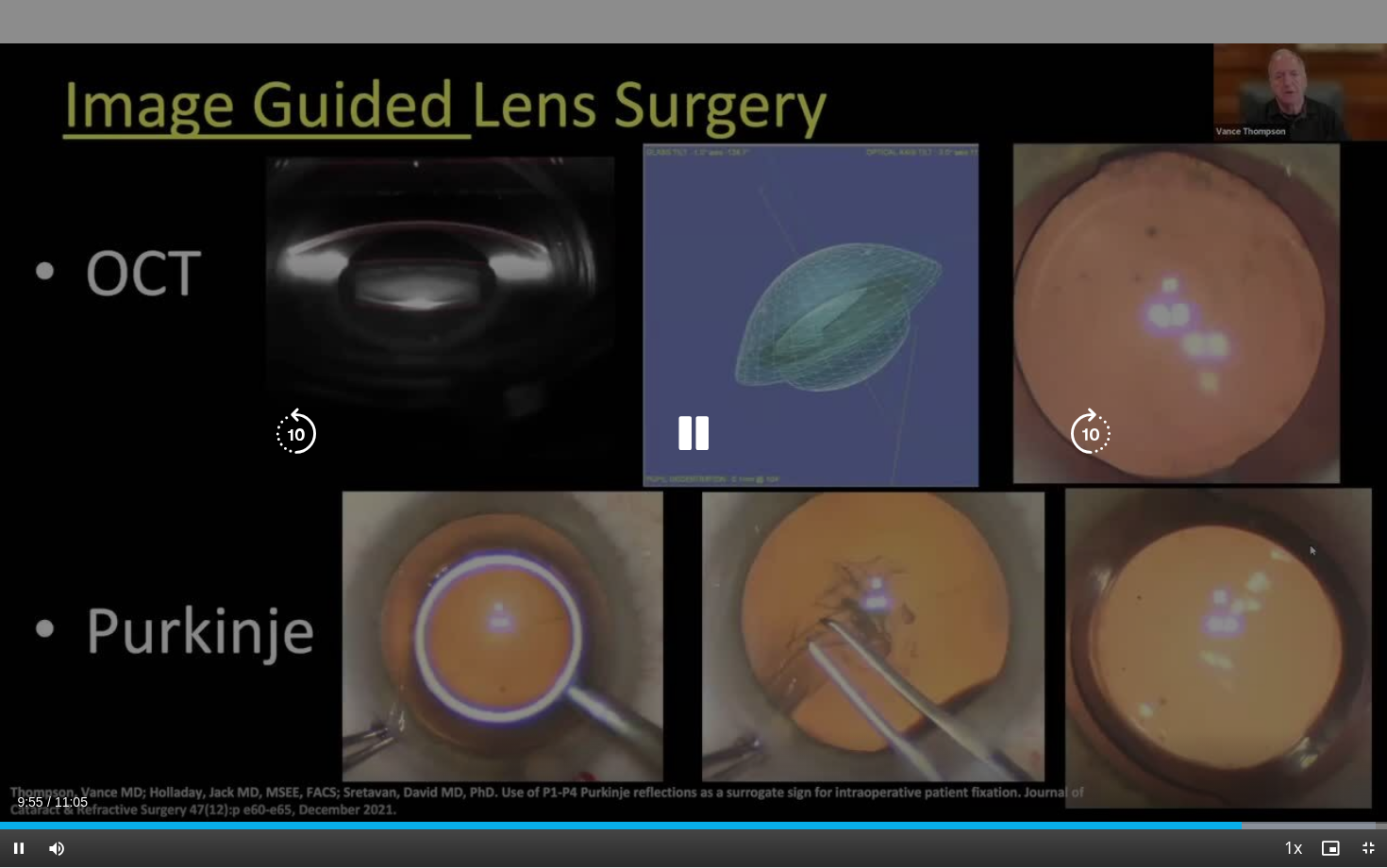 click at bounding box center [694, 434] 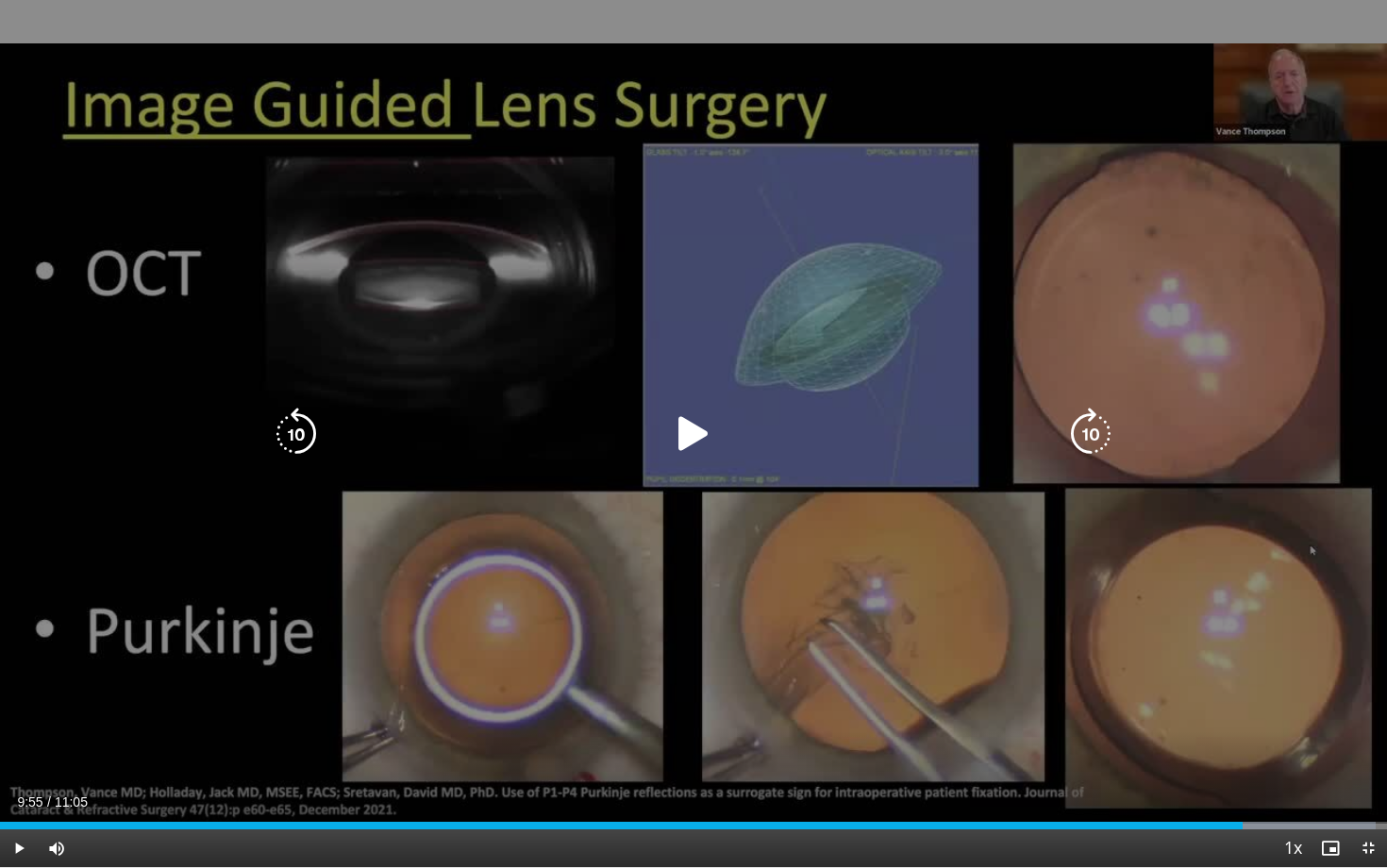 click at bounding box center (694, 434) 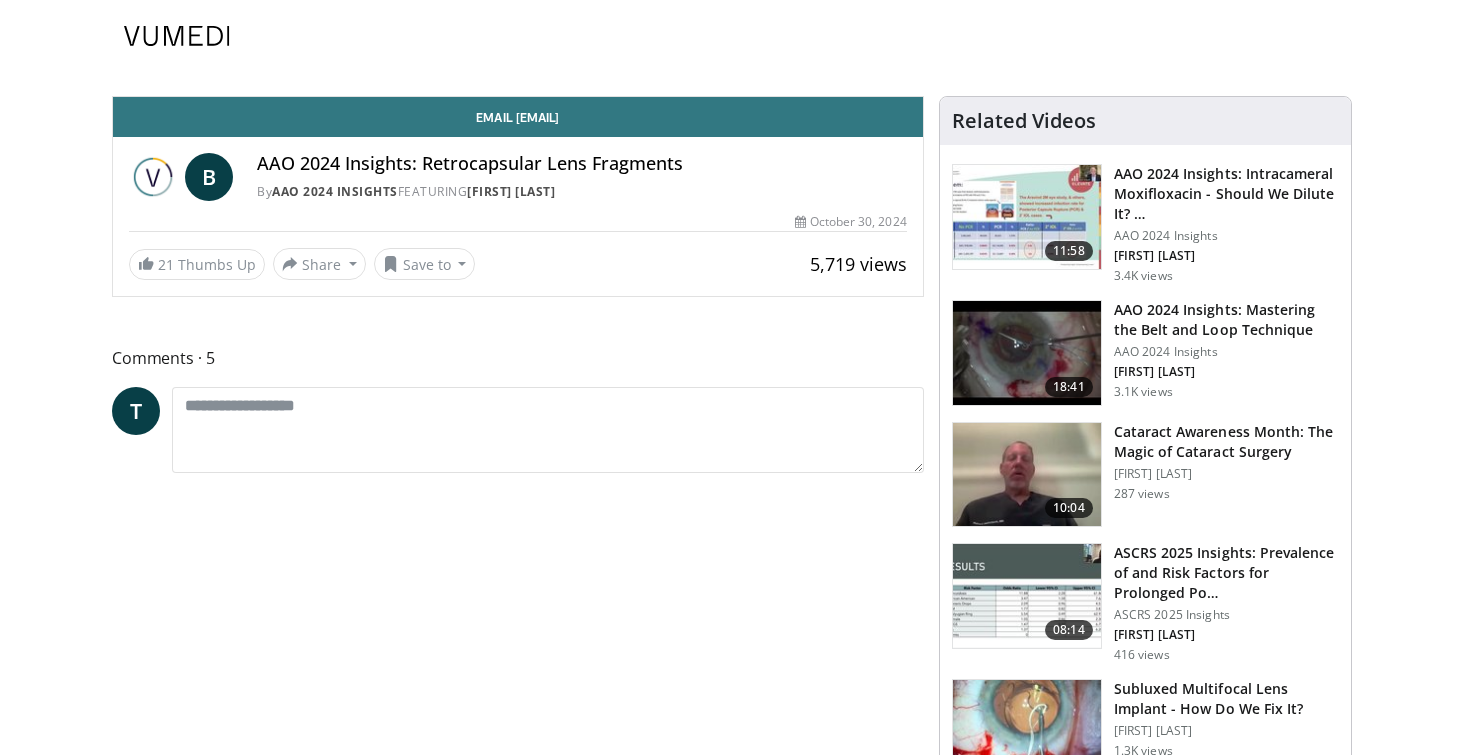 scroll, scrollTop: 0, scrollLeft: 0, axis: both 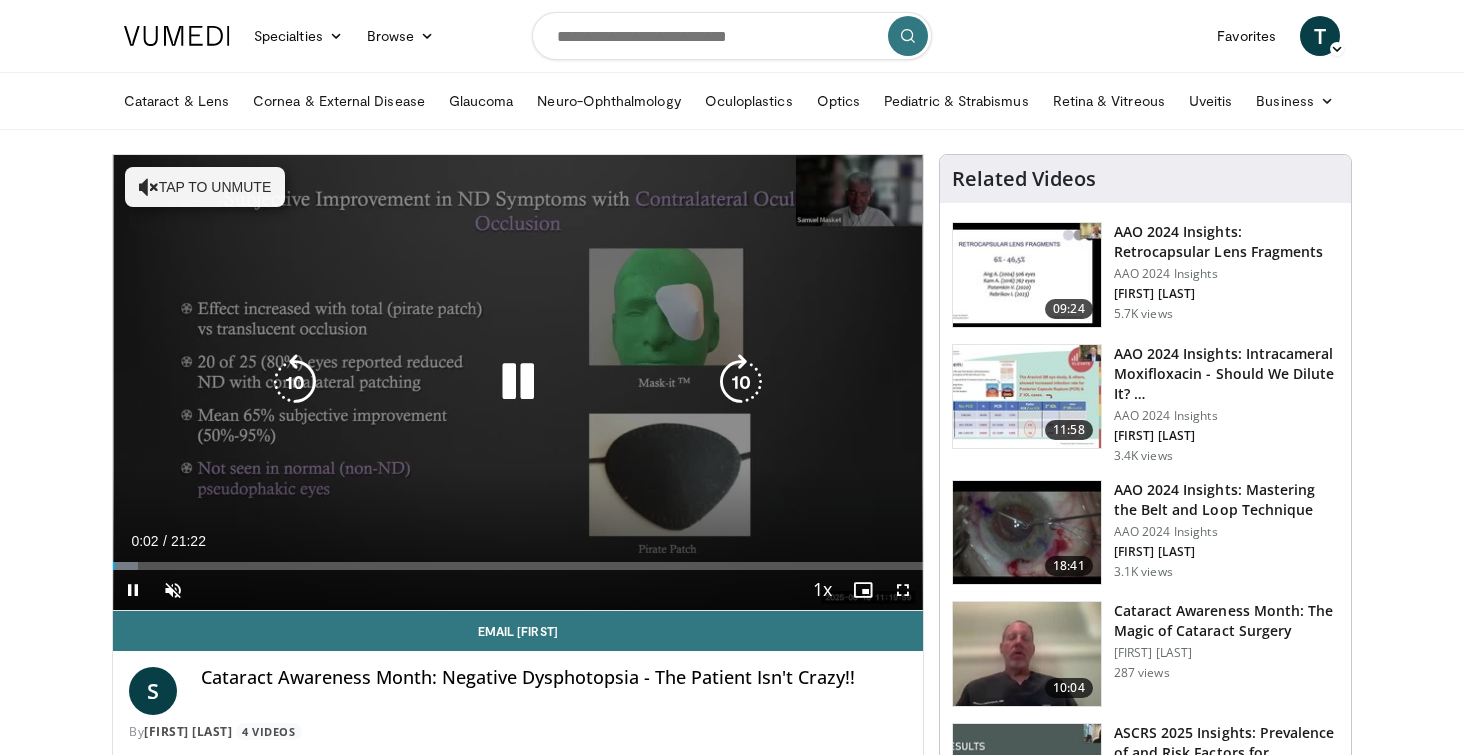 click on "Tap to unmute" at bounding box center [205, 187] 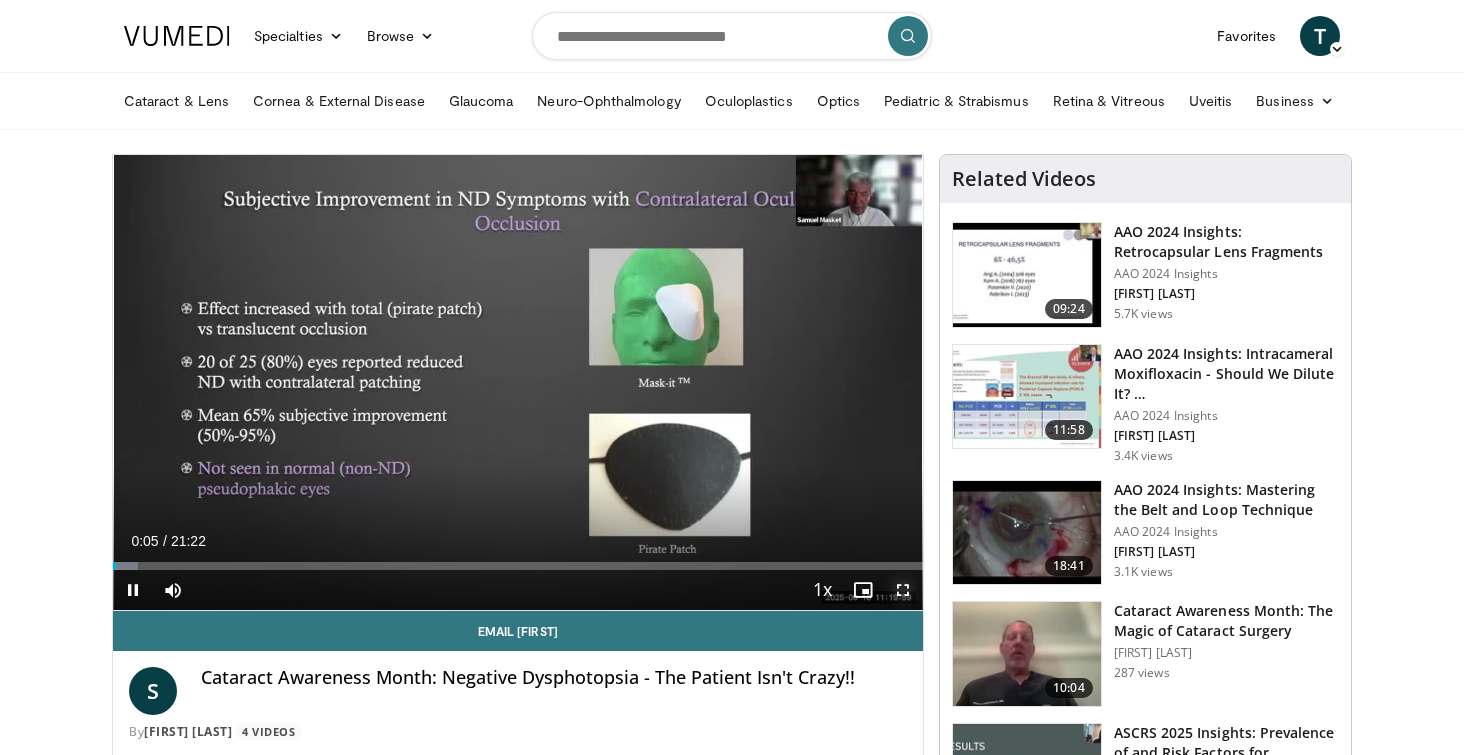 click at bounding box center (903, 590) 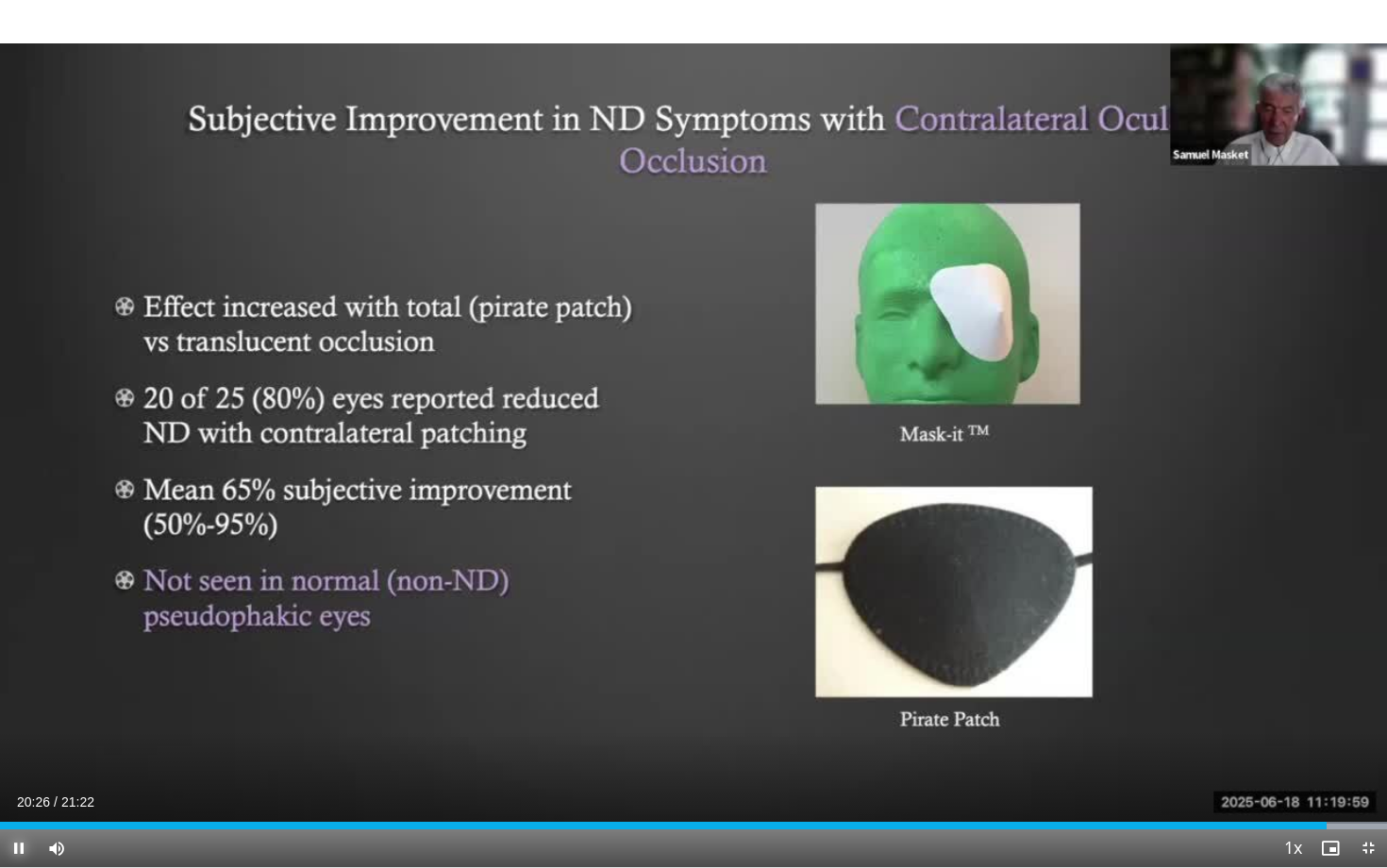 click at bounding box center (19, 848) 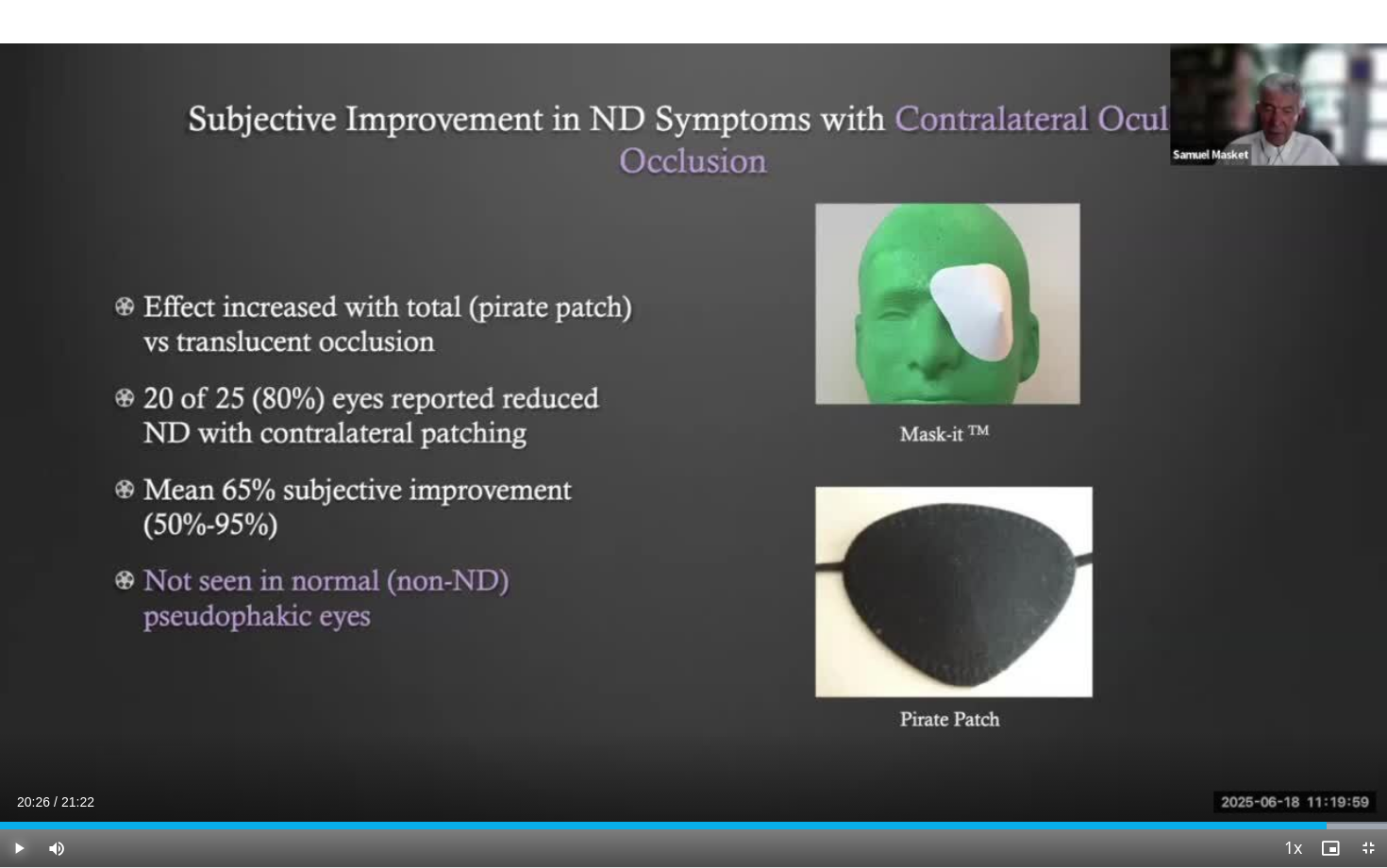 click at bounding box center (19, 848) 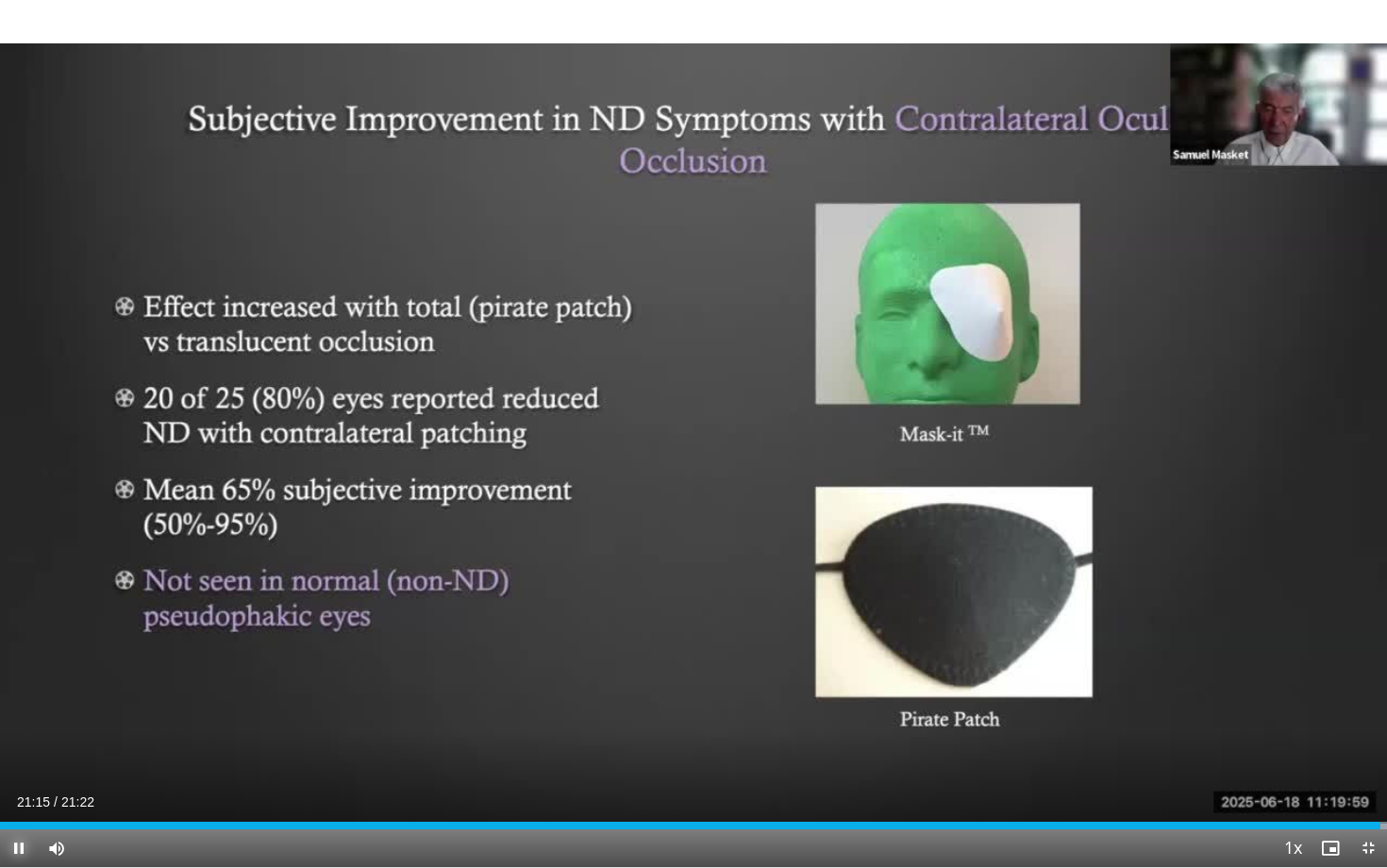 click at bounding box center [19, 848] 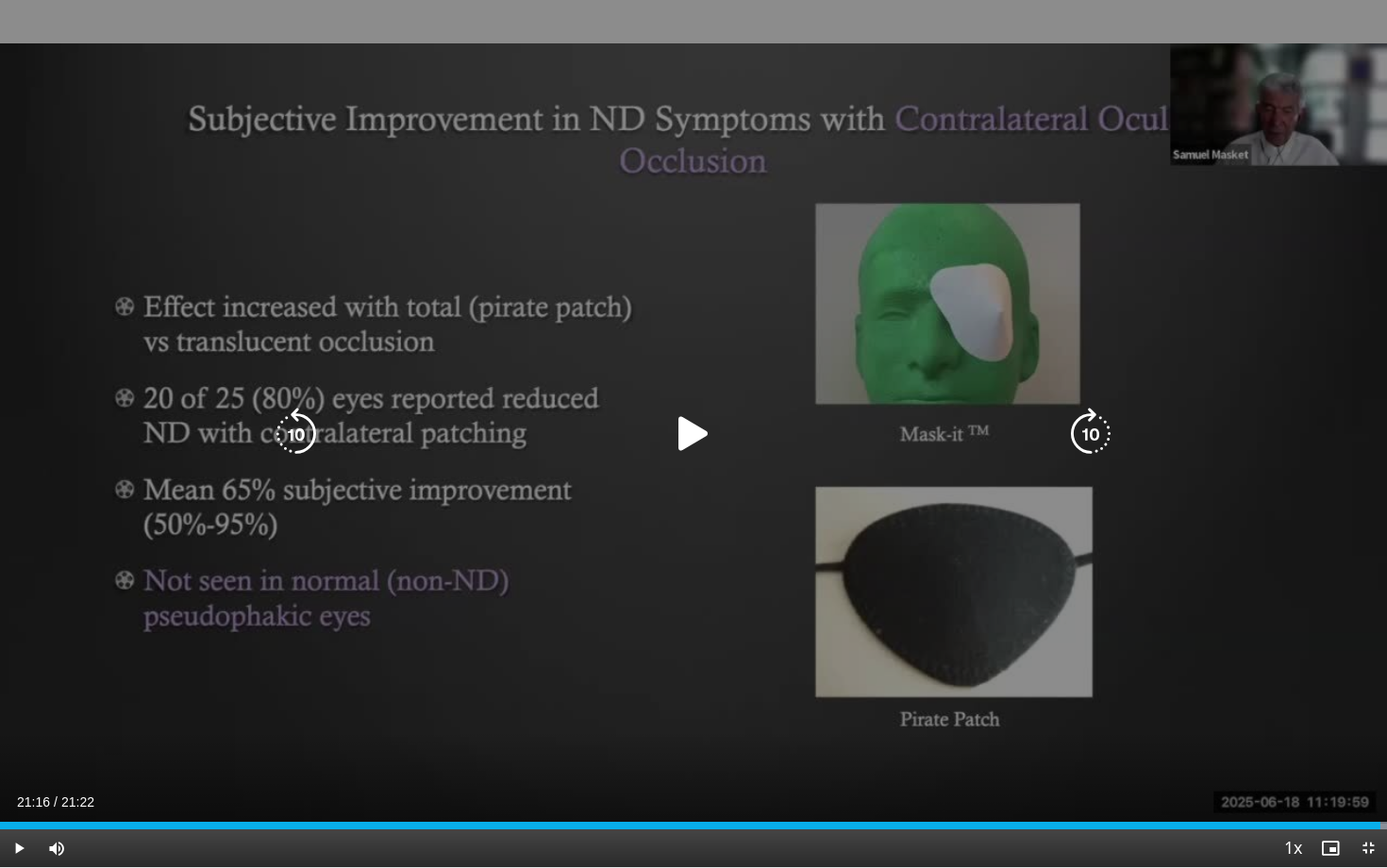 click on "10 seconds
Tap to unmute" at bounding box center (694, 433) 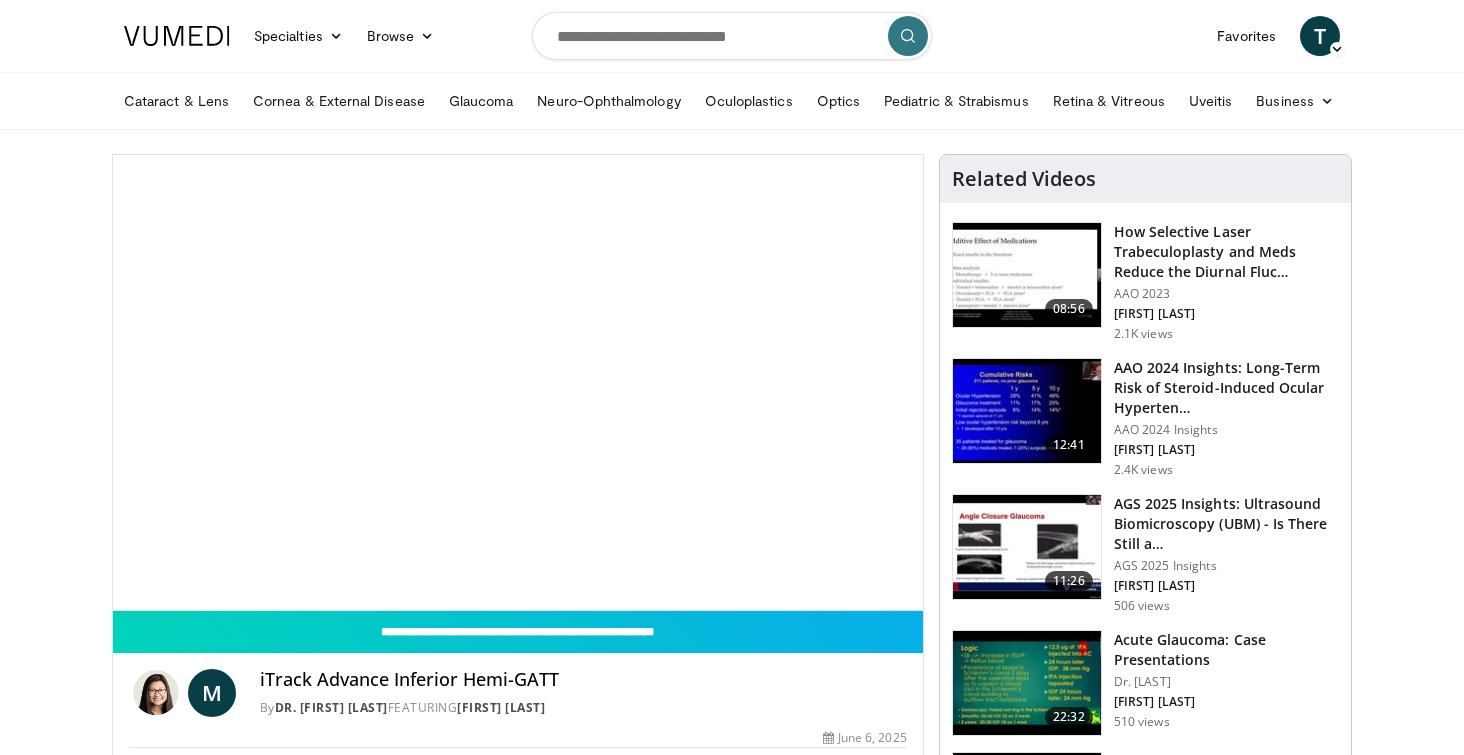 scroll, scrollTop: 0, scrollLeft: 0, axis: both 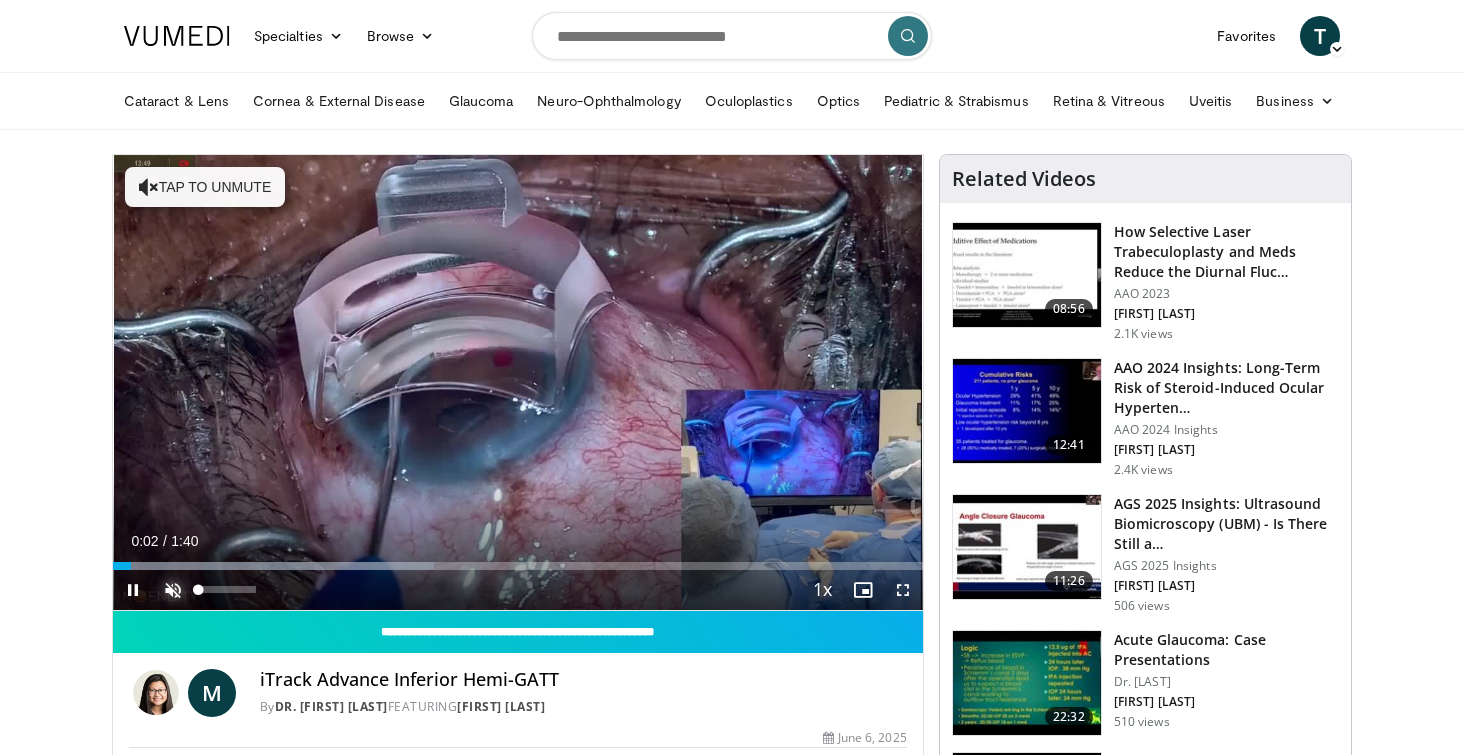 click at bounding box center (173, 590) 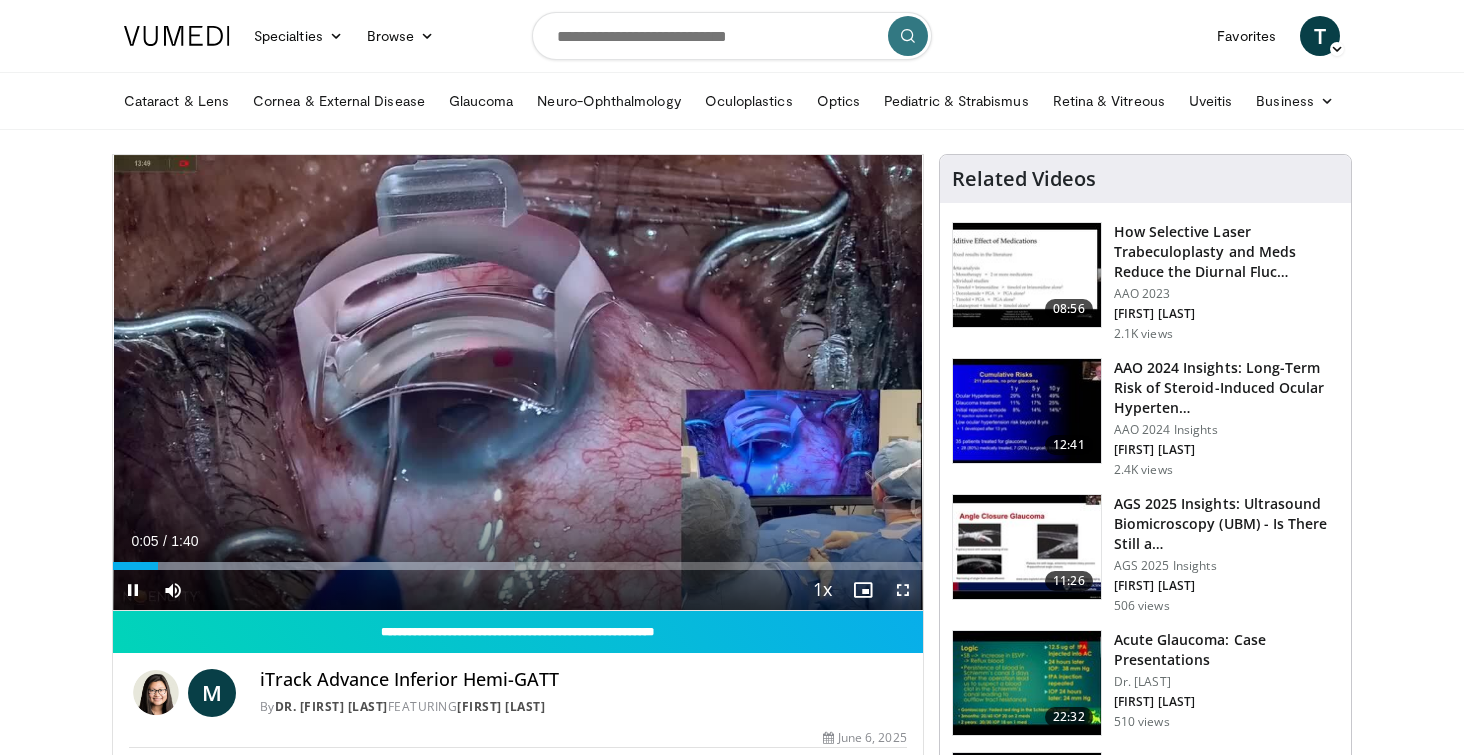 click at bounding box center (903, 590) 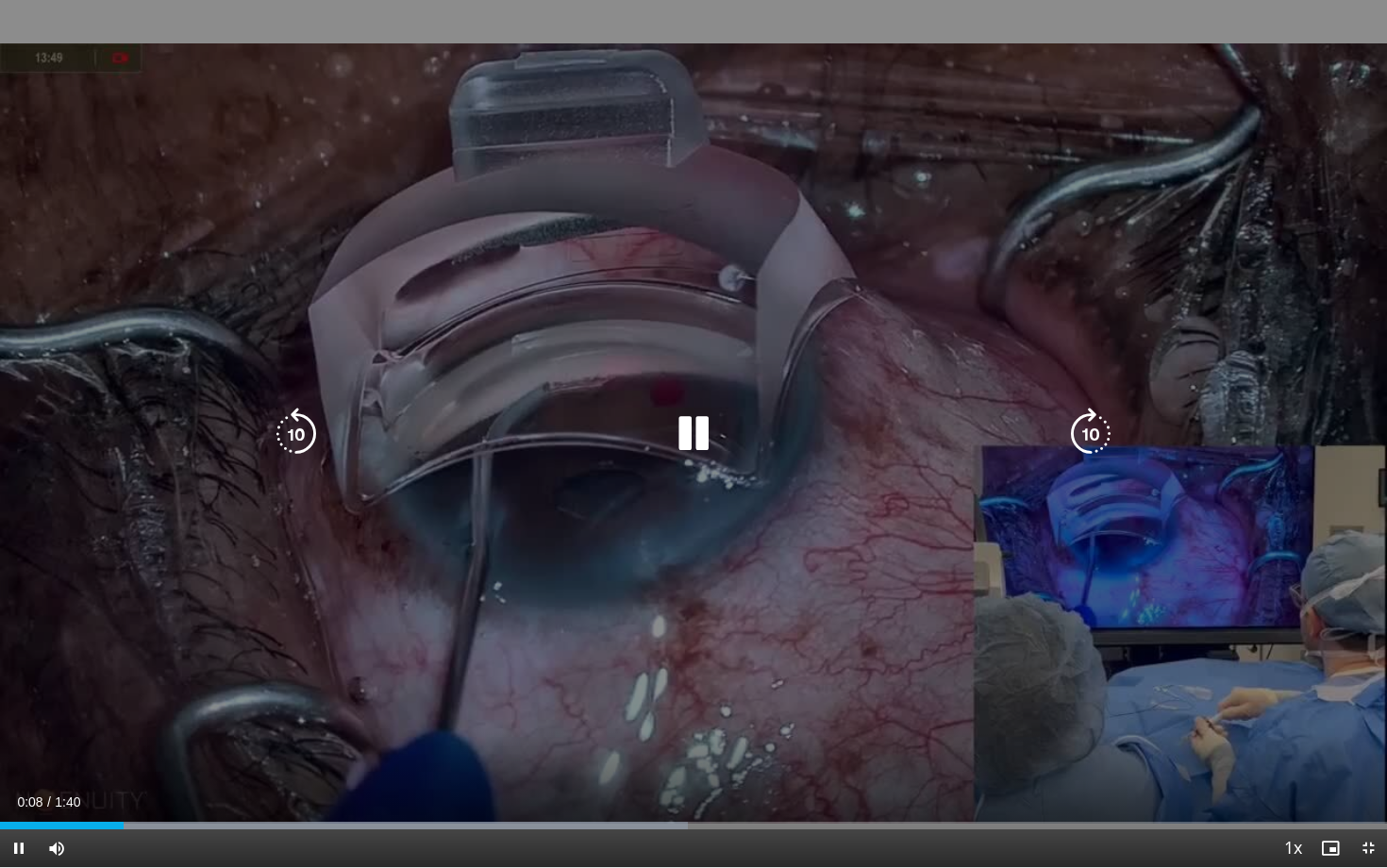 click at bounding box center (694, 434) 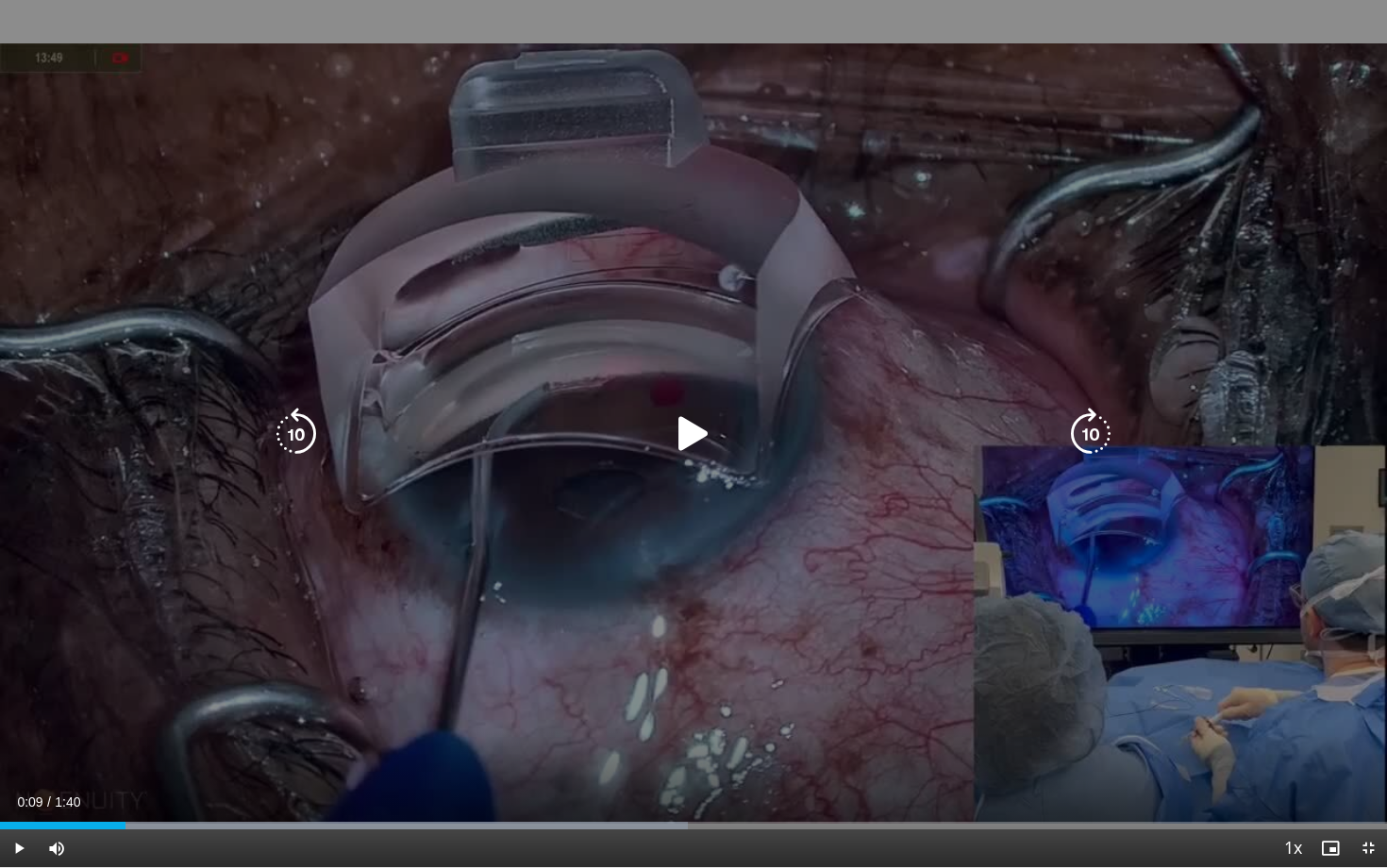 click at bounding box center [694, 434] 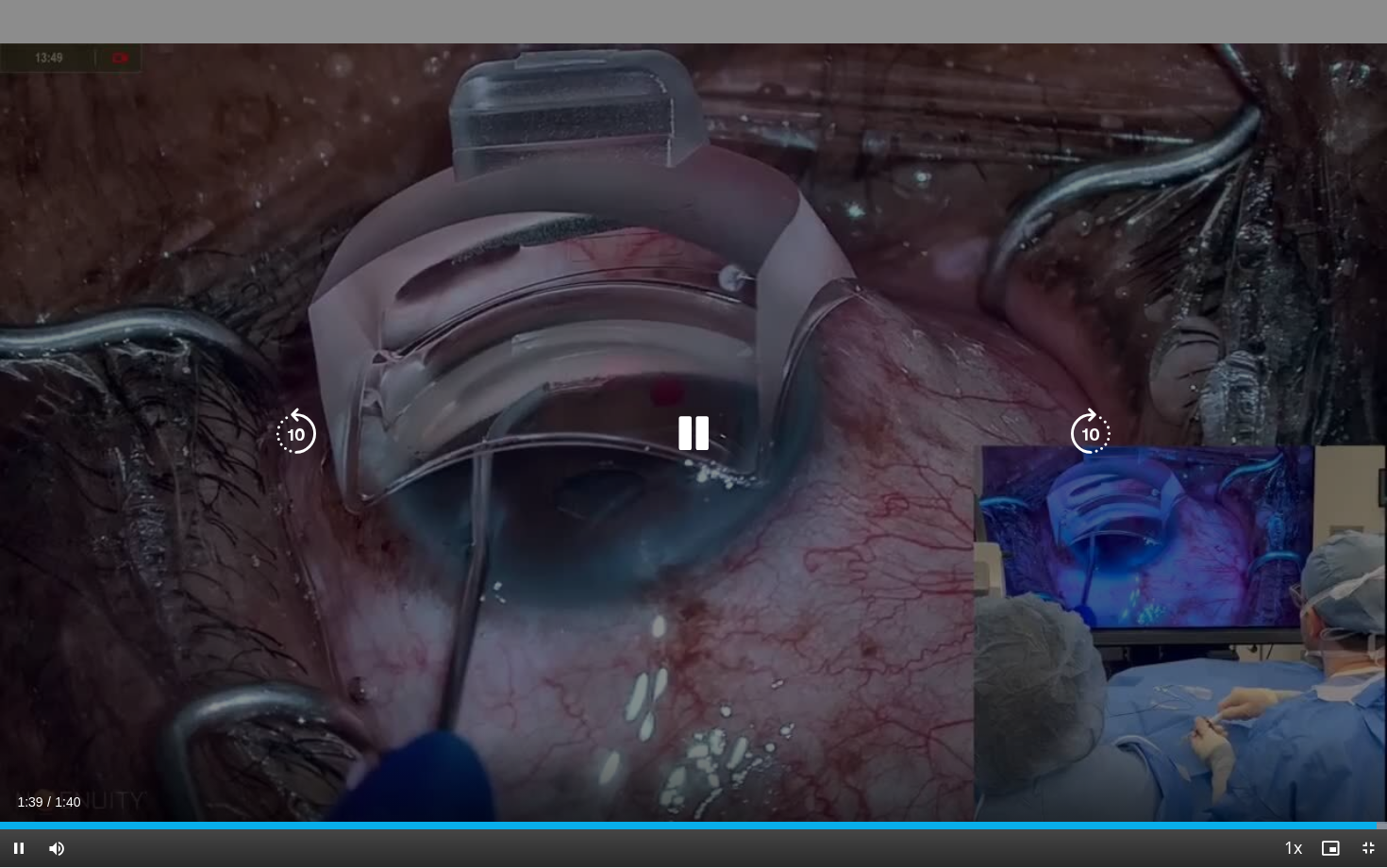 click at bounding box center [296, 434] 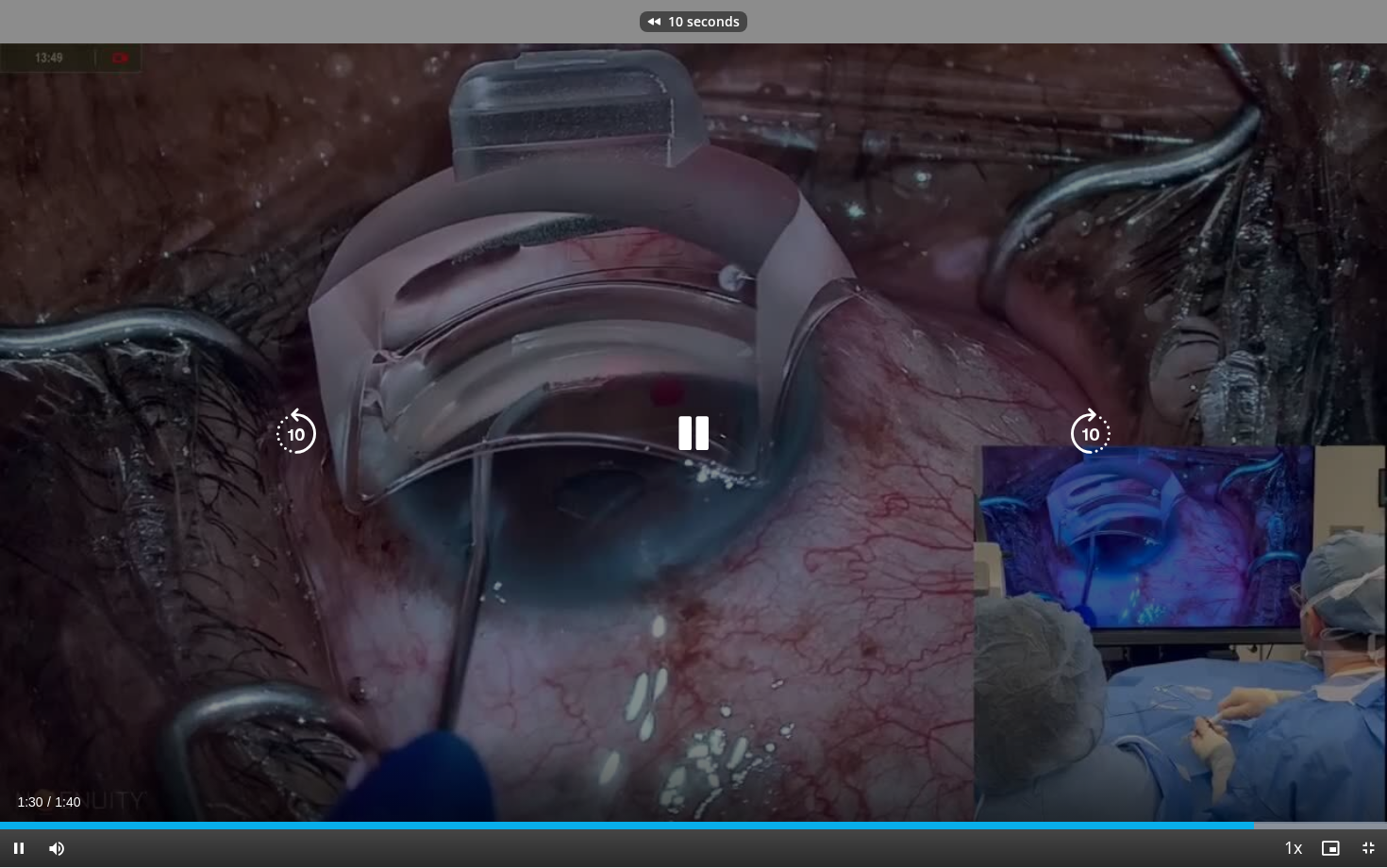 click at bounding box center (296, 434) 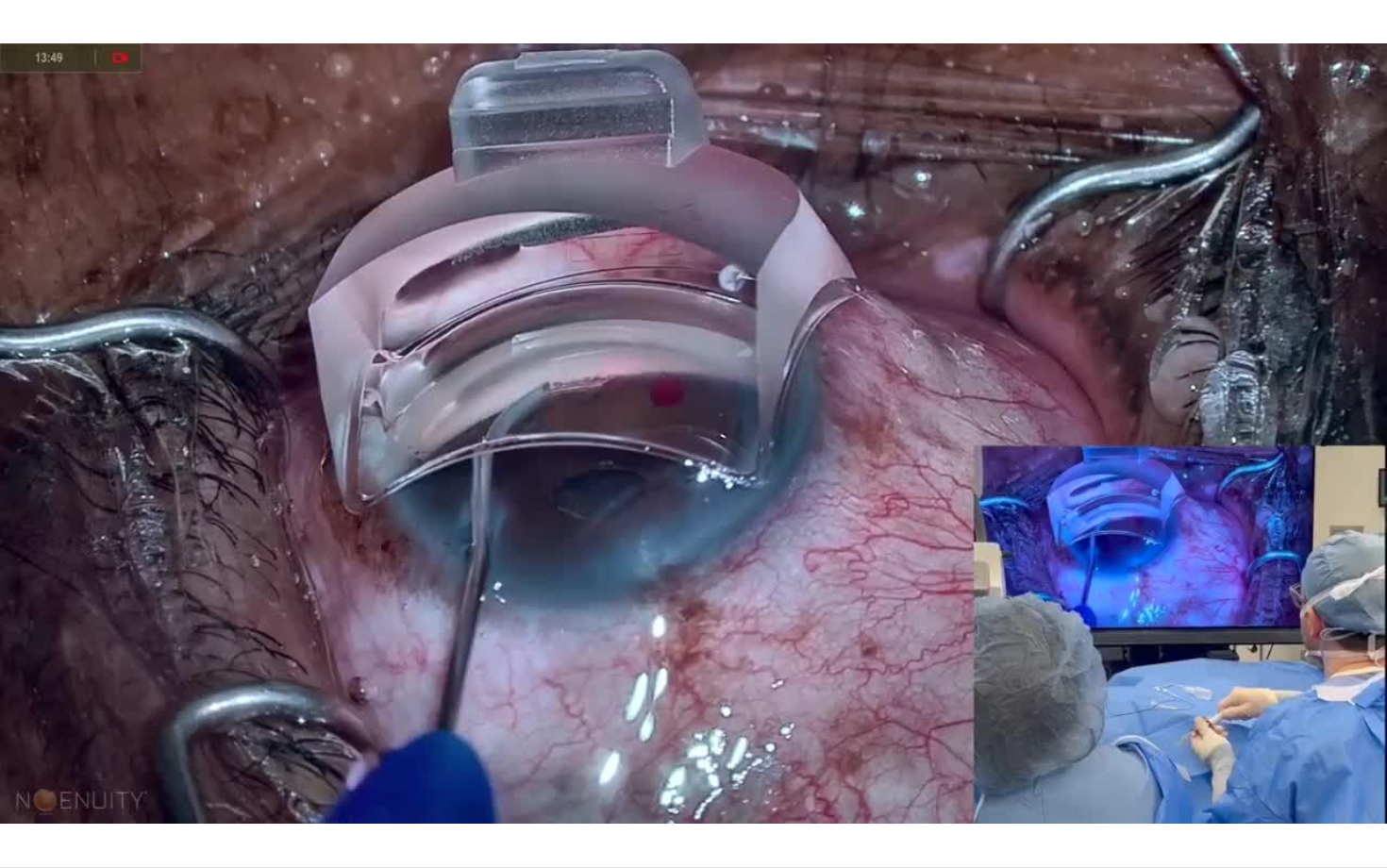 click on "20 seconds
Tap to unmute" at bounding box center [694, 433] 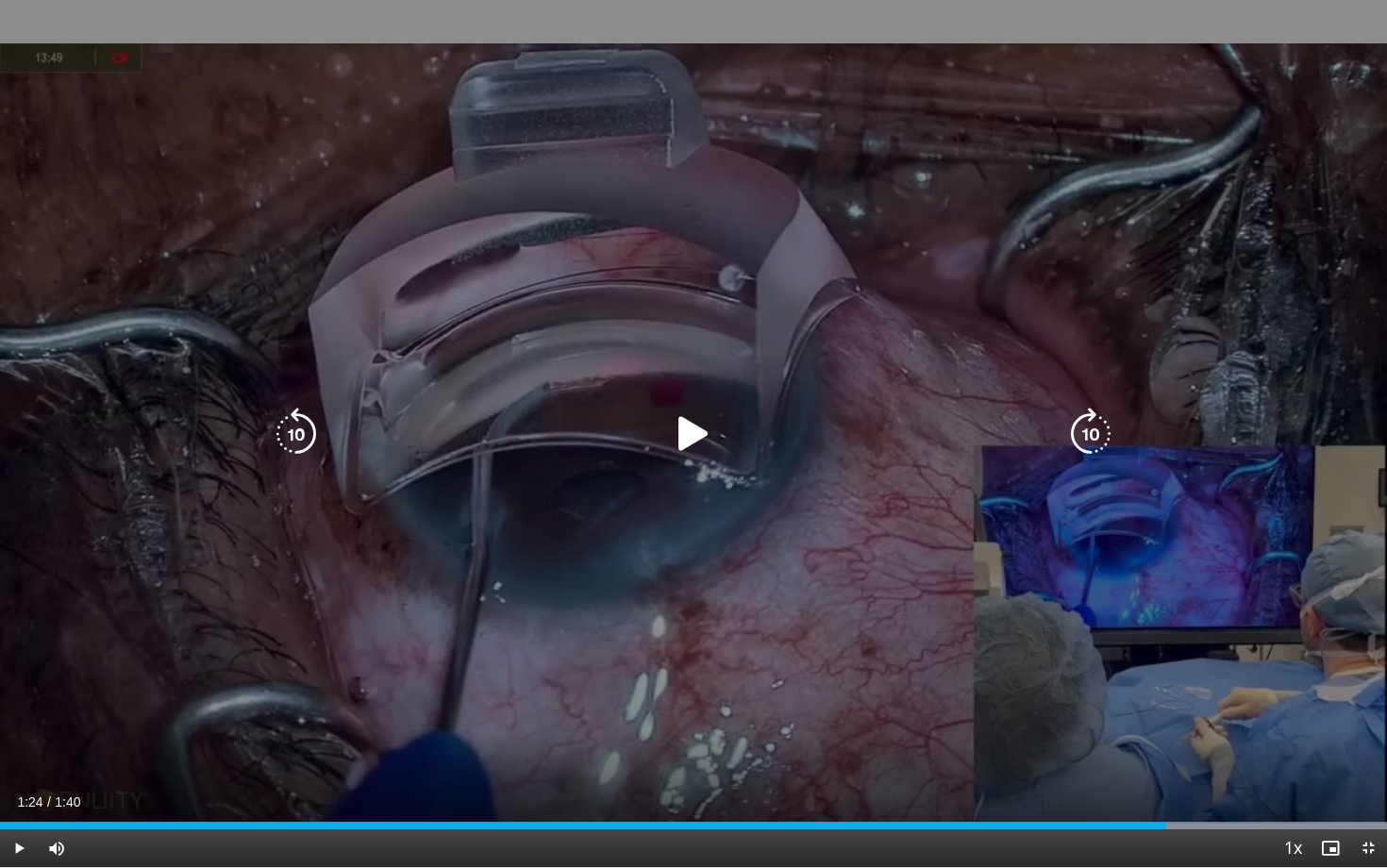 click at bounding box center [296, 434] 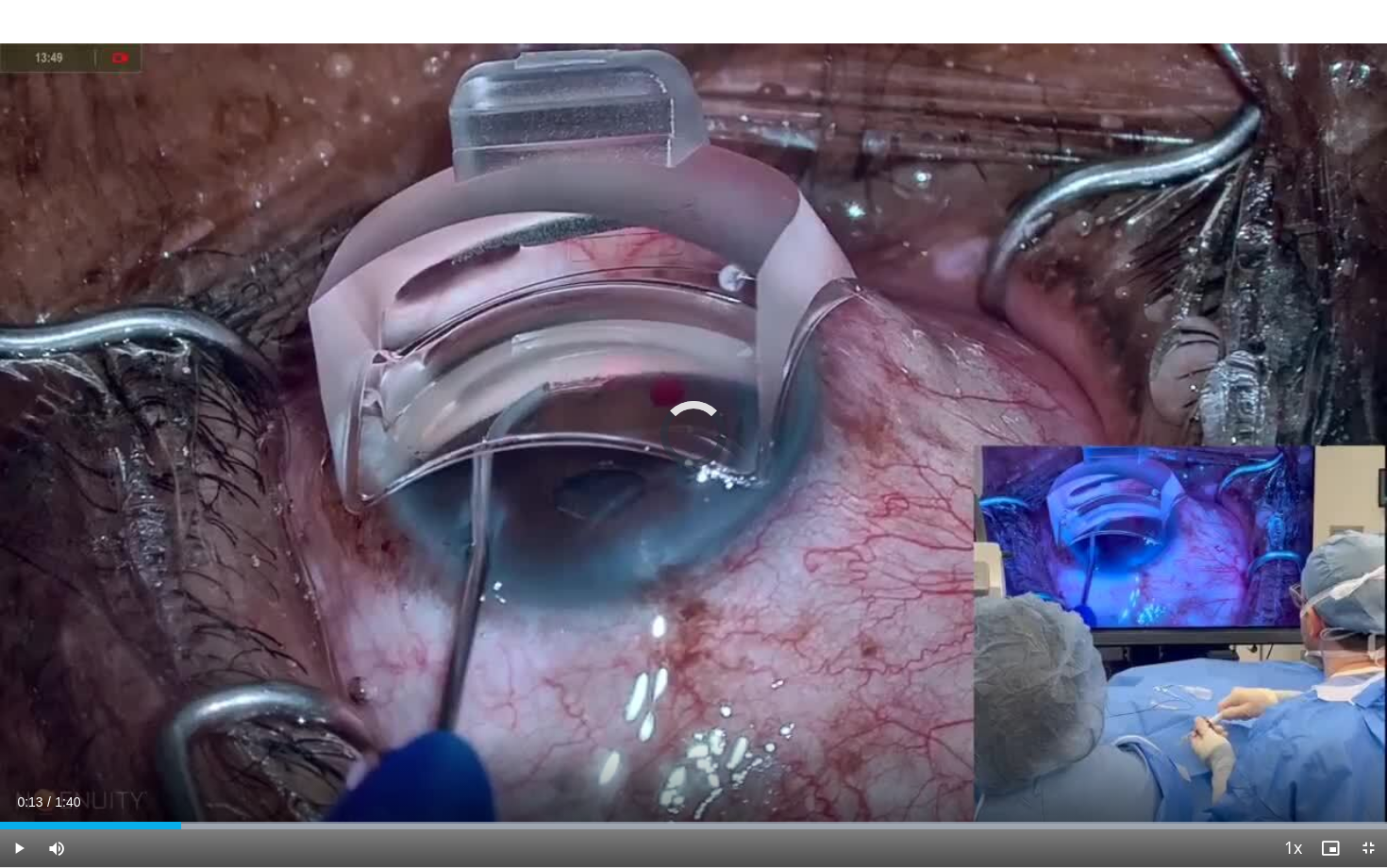 drag, startPoint x: 1028, startPoint y: 820, endPoint x: 181, endPoint y: 858, distance: 847.852 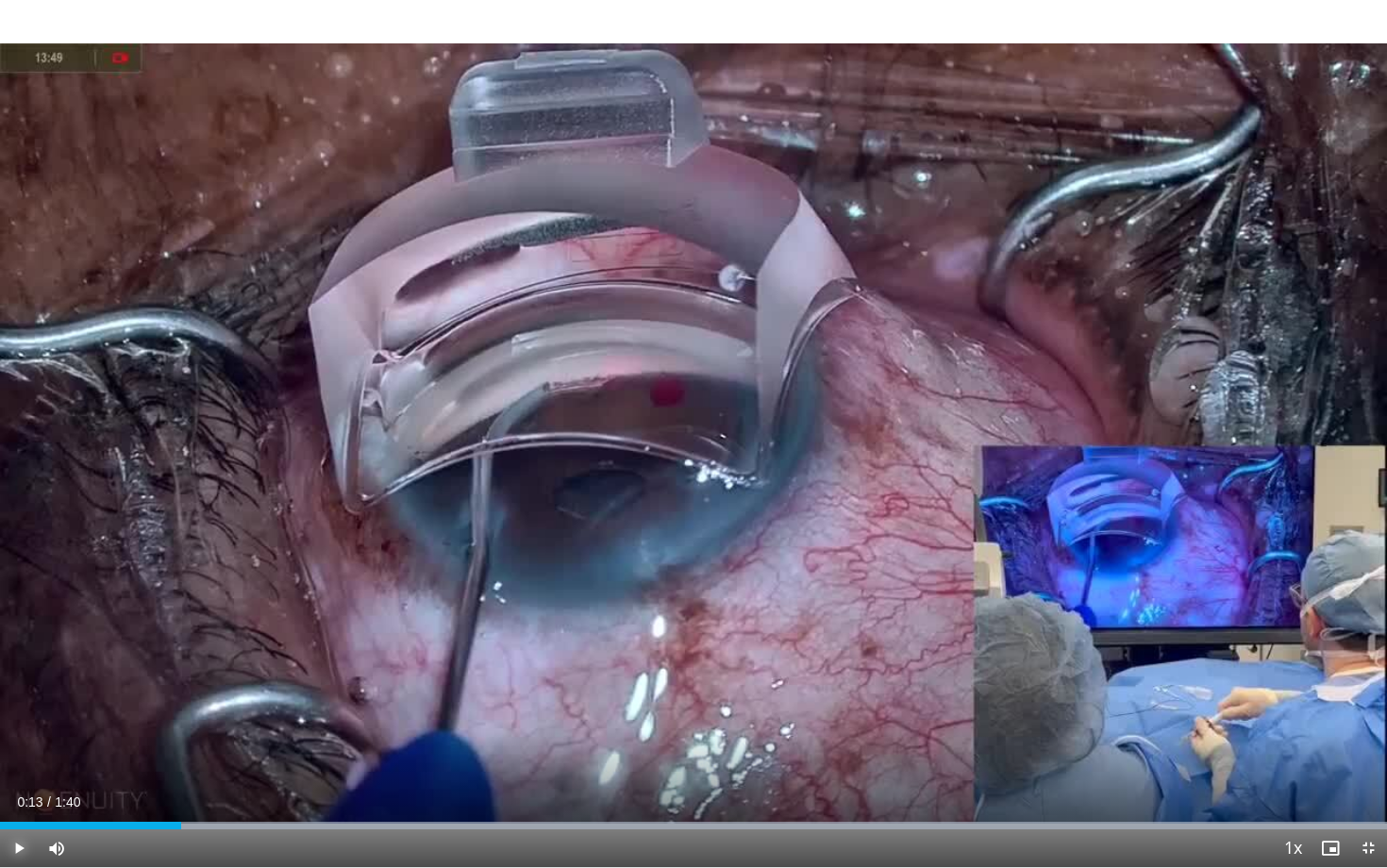 click at bounding box center [19, 848] 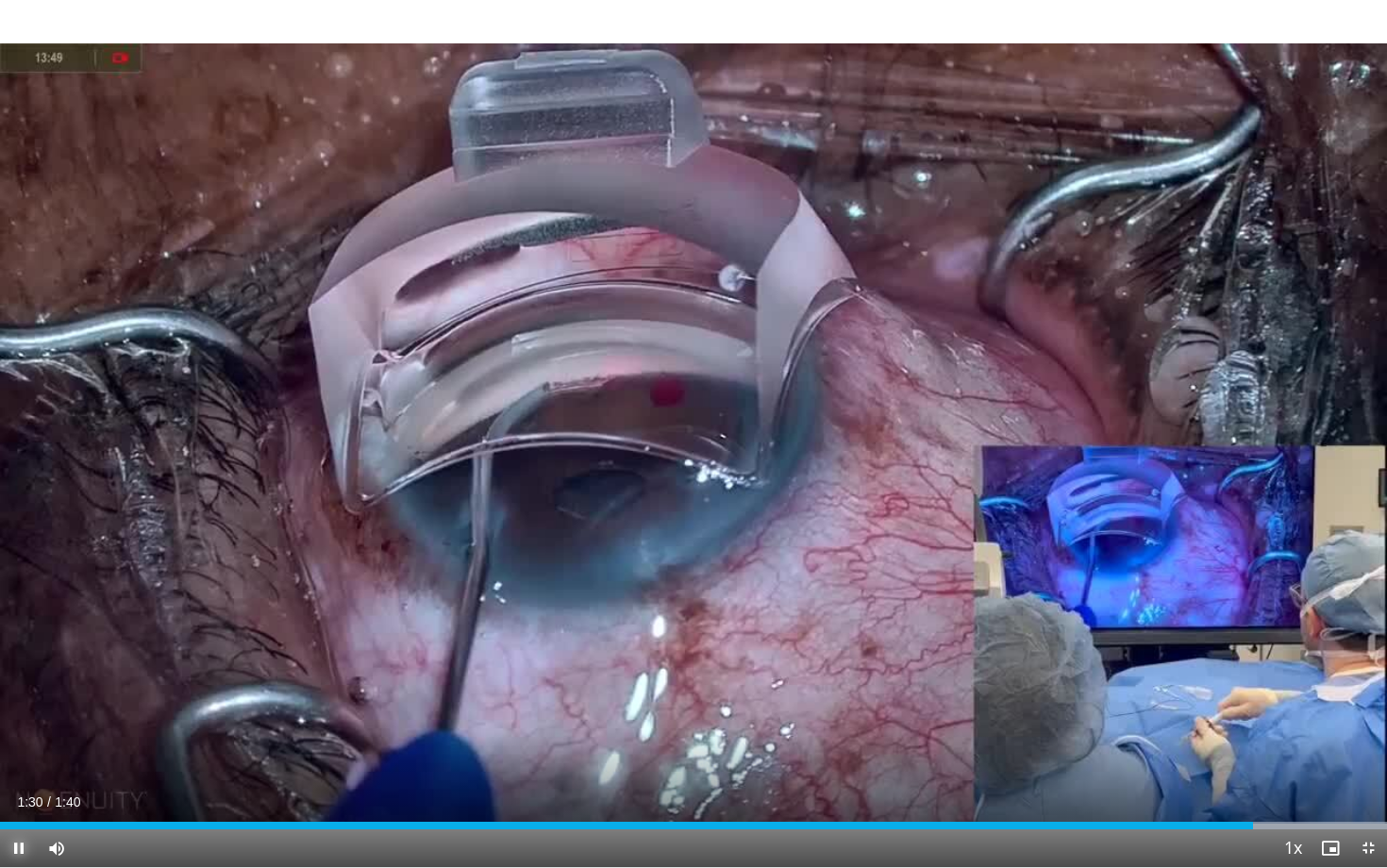 click at bounding box center [19, 848] 